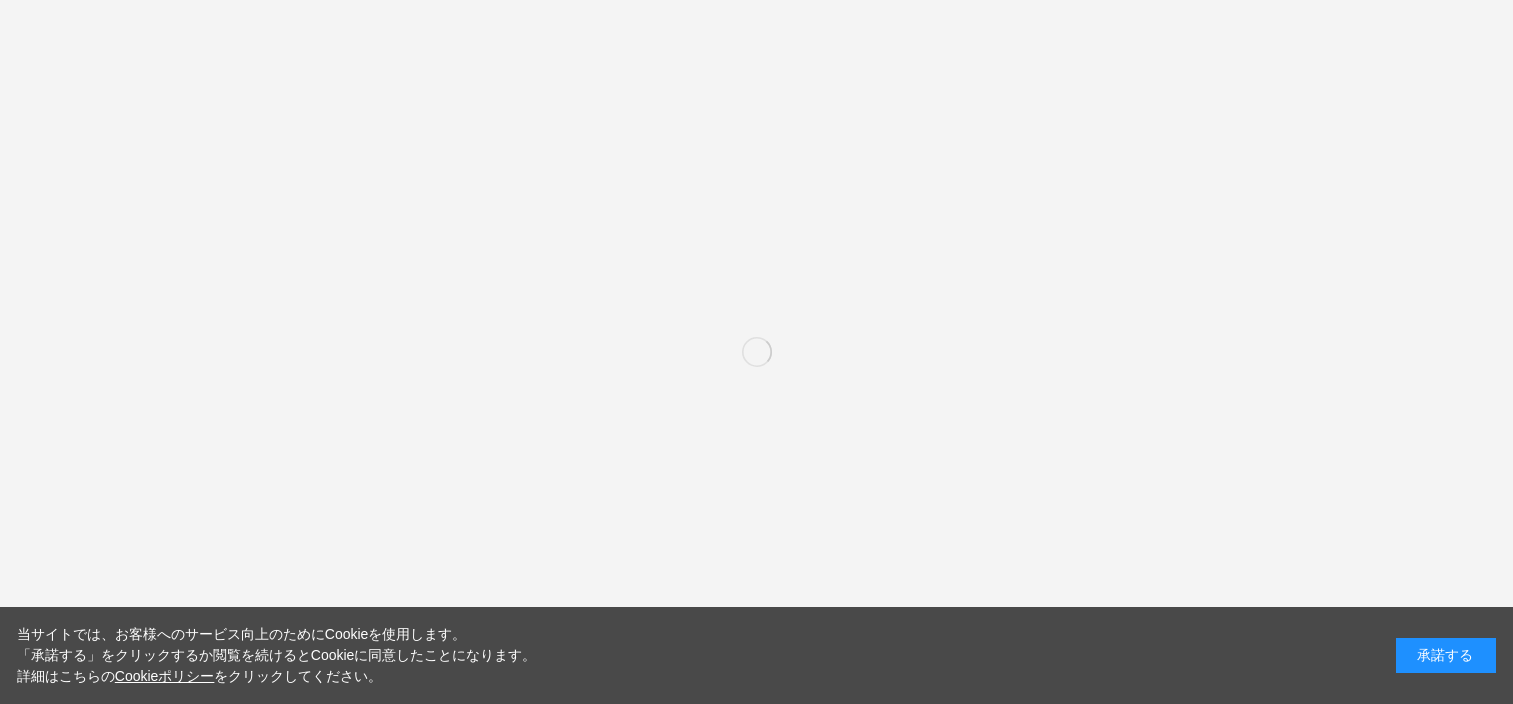 scroll, scrollTop: 0, scrollLeft: 0, axis: both 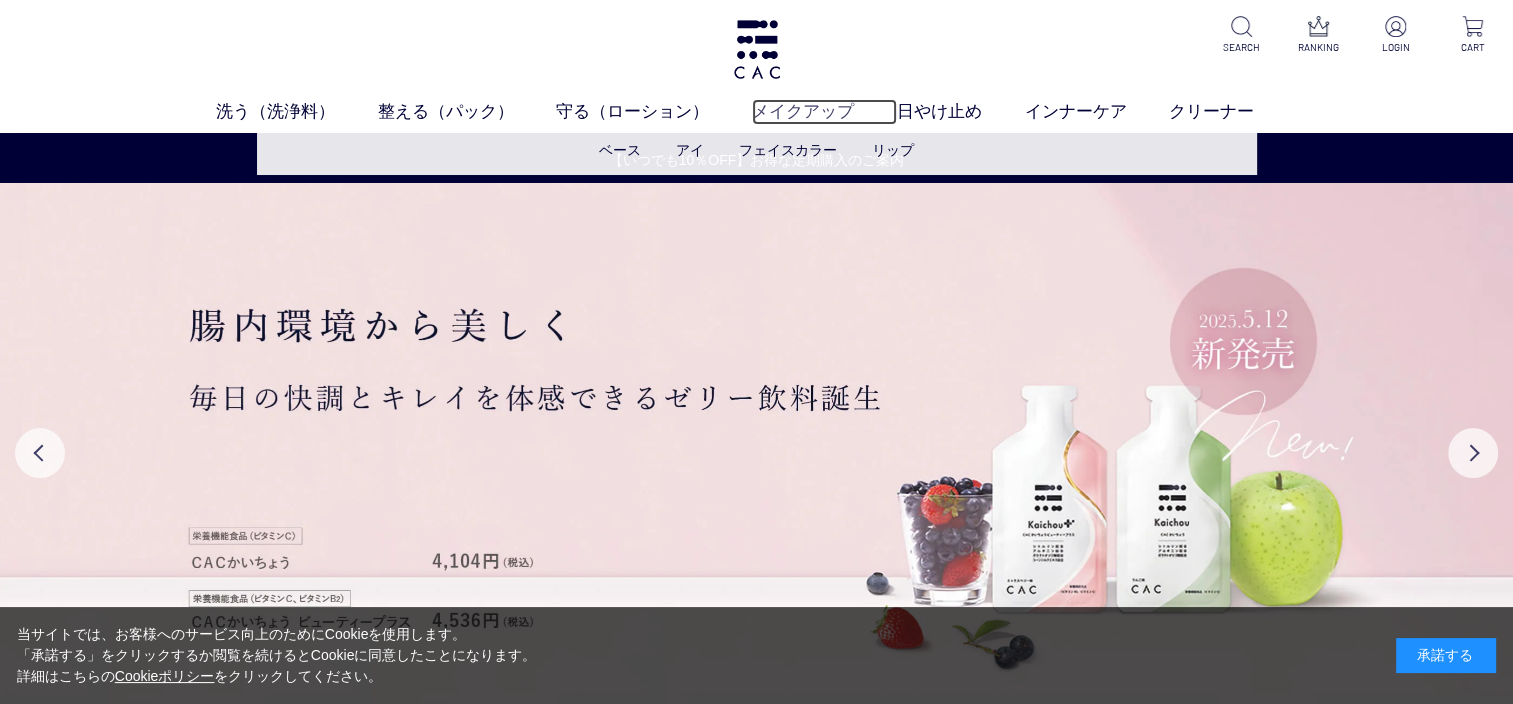 click on "メイクアップ" at bounding box center [824, 112] 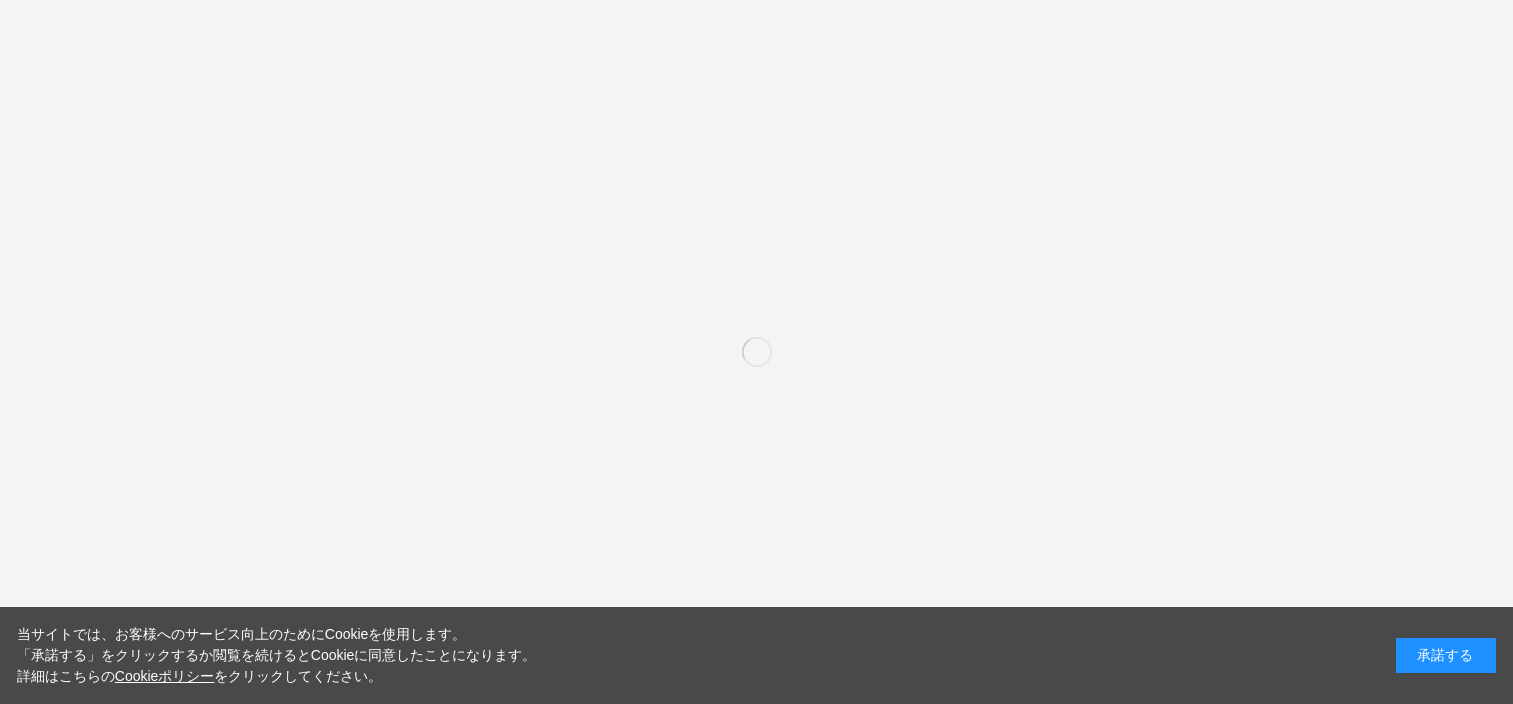 scroll, scrollTop: 0, scrollLeft: 0, axis: both 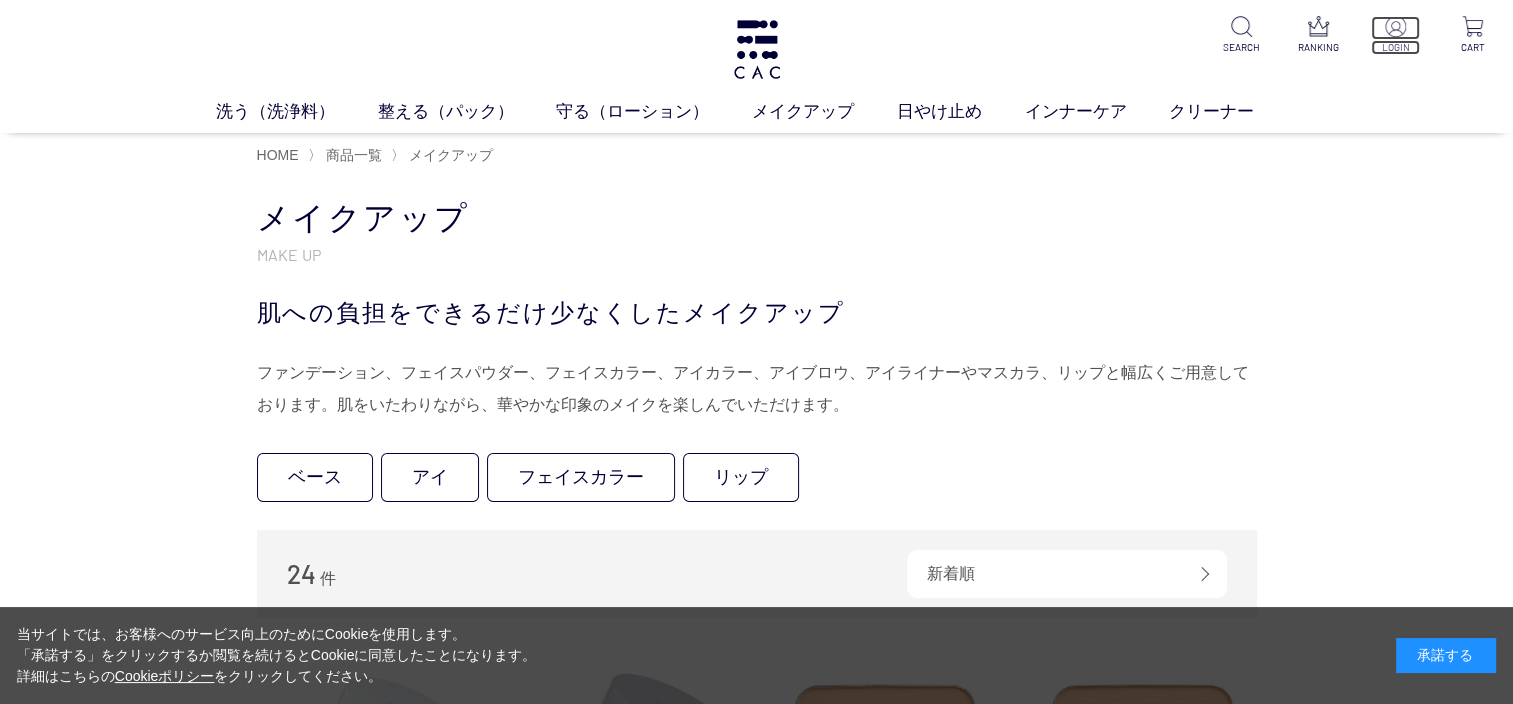 click at bounding box center (1395, 28) 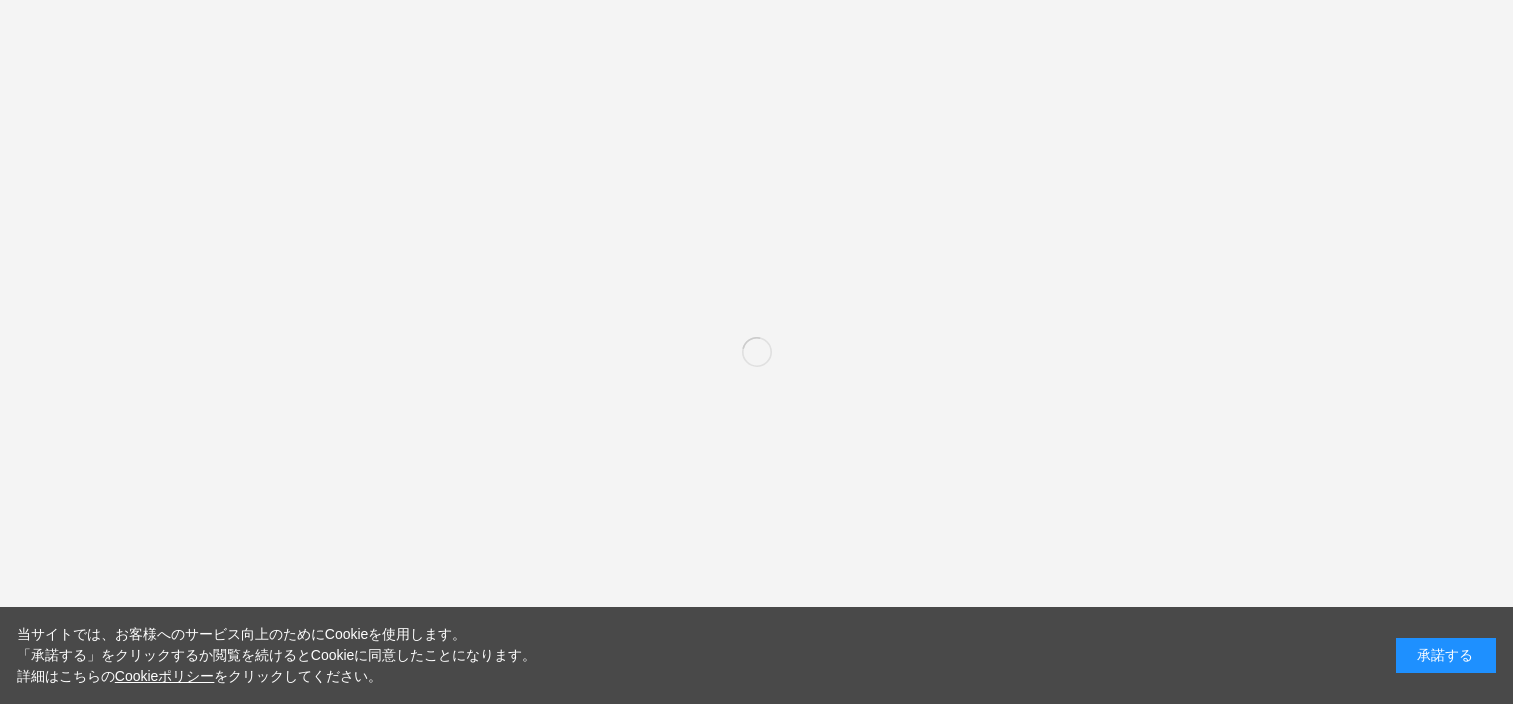 scroll, scrollTop: 0, scrollLeft: 0, axis: both 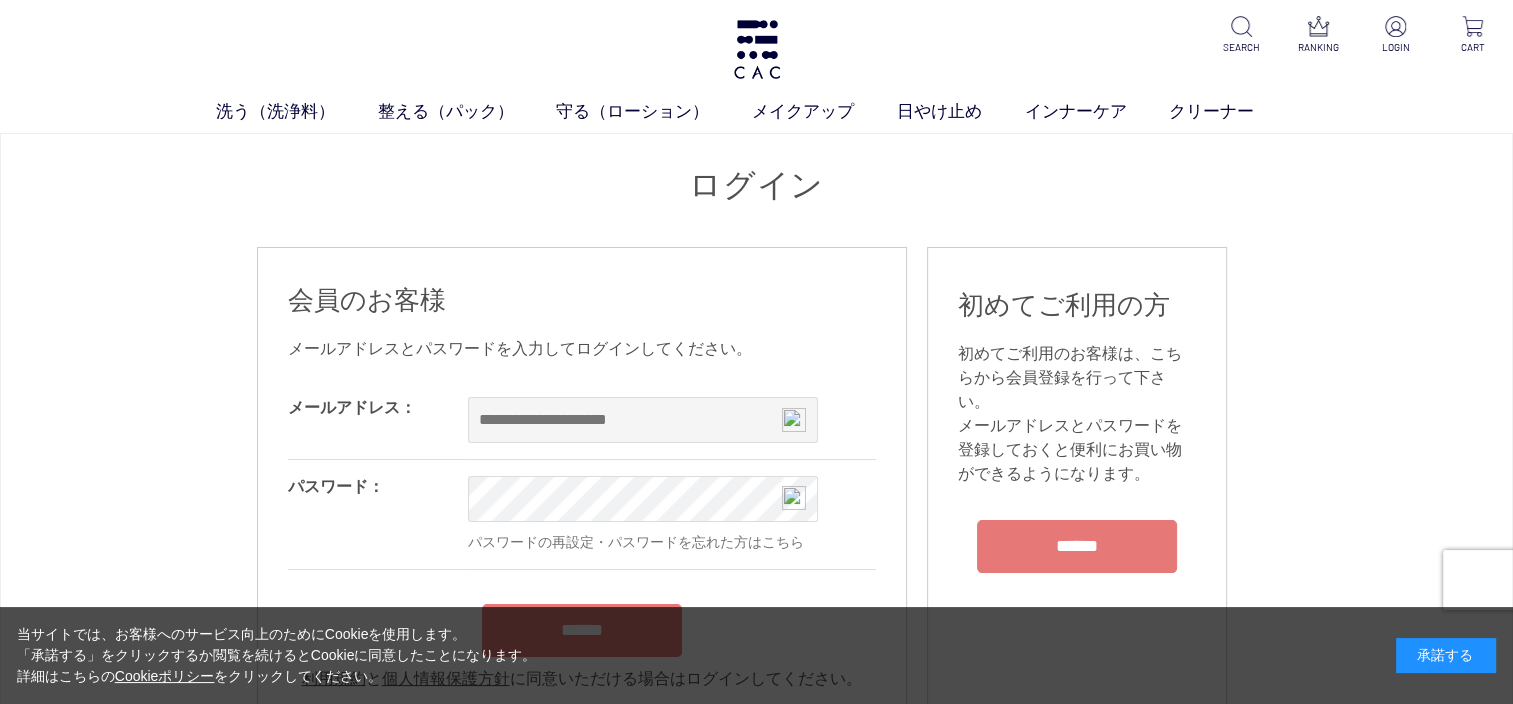 click at bounding box center (794, 420) 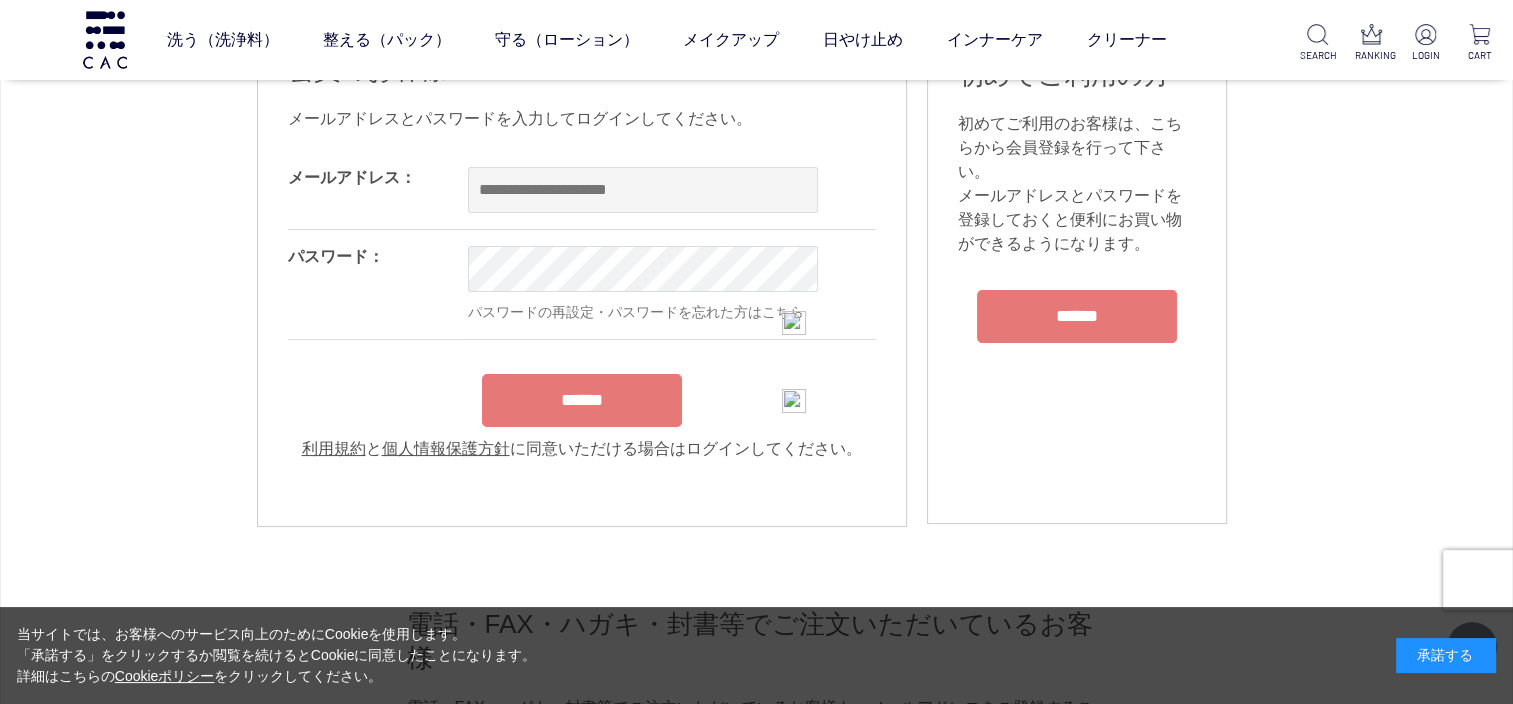 scroll, scrollTop: 200, scrollLeft: 0, axis: vertical 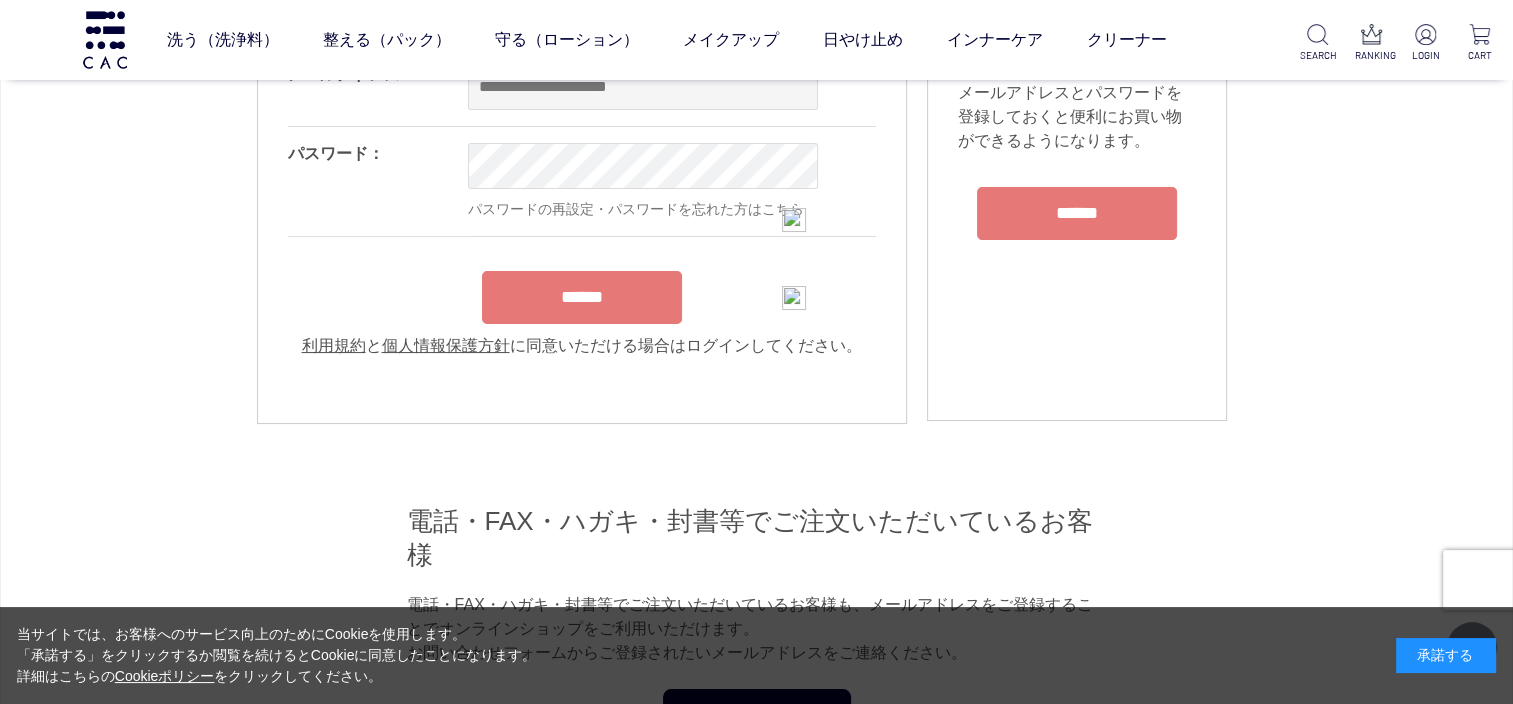 click at bounding box center [794, 220] 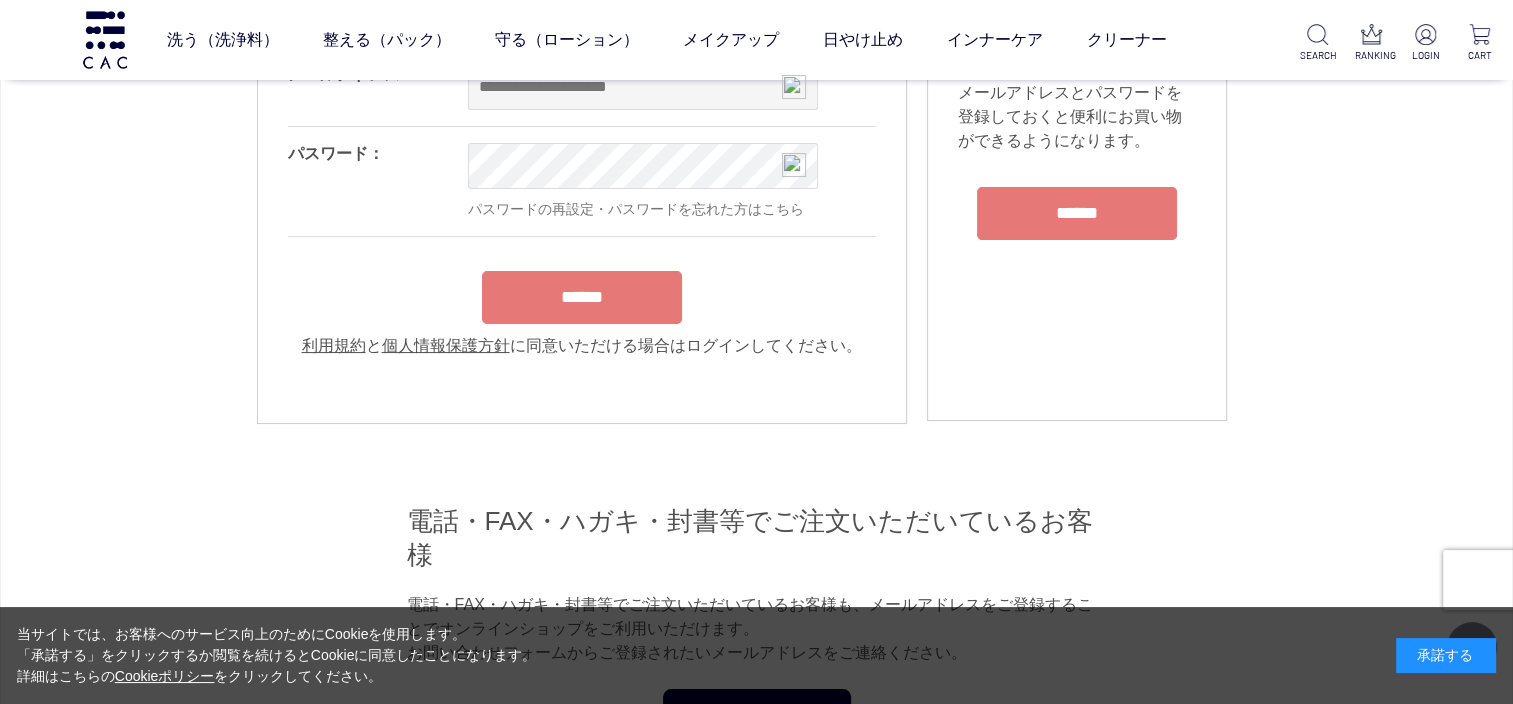 click on "******" at bounding box center [582, 297] 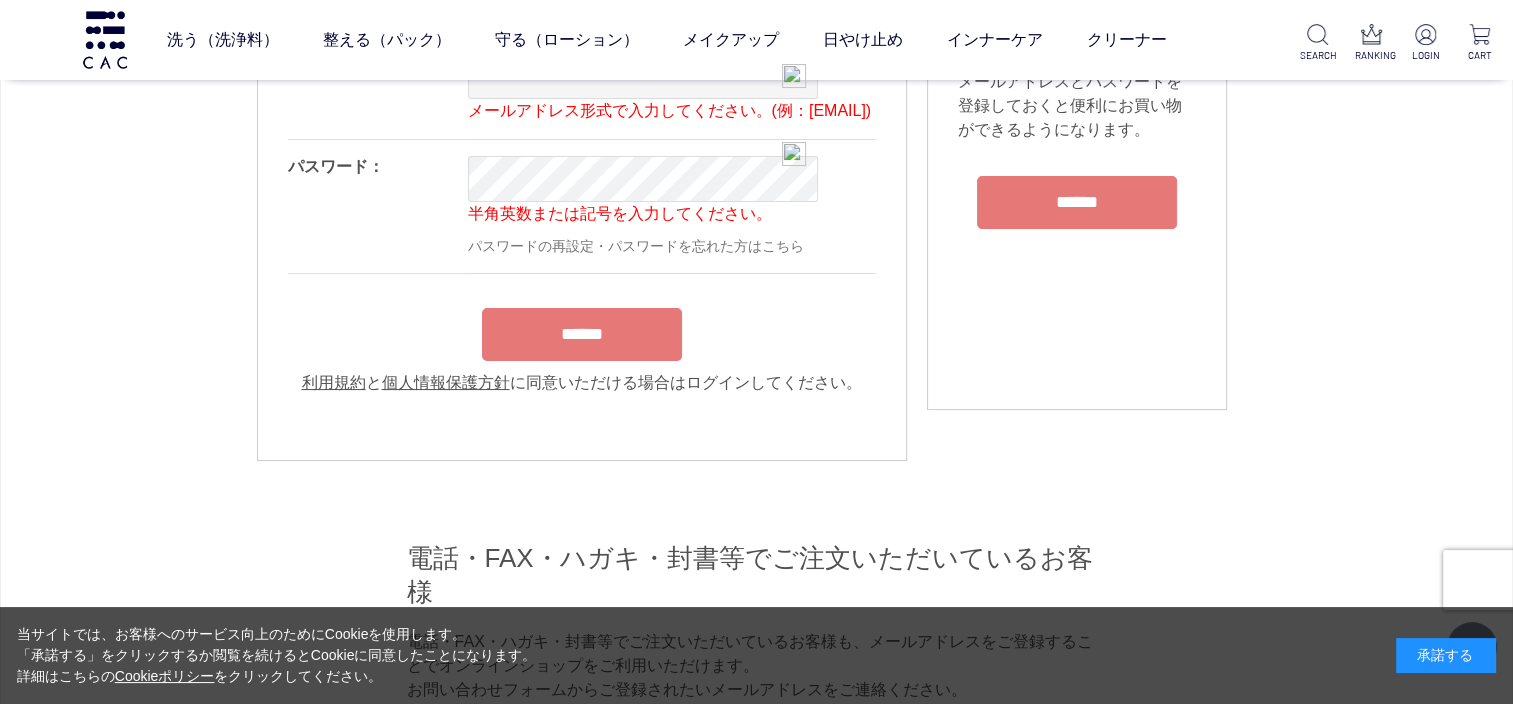 scroll, scrollTop: 213, scrollLeft: 0, axis: vertical 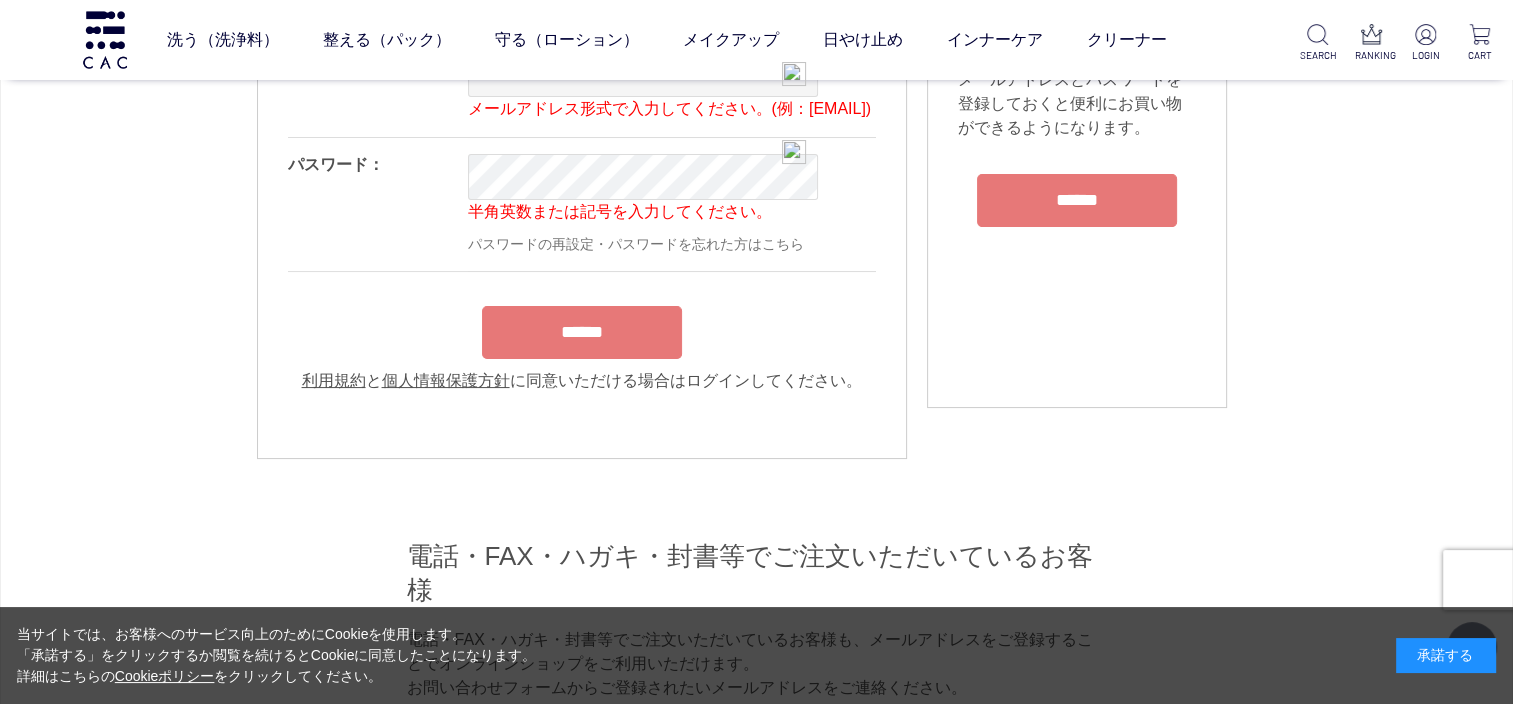 click at bounding box center (794, 152) 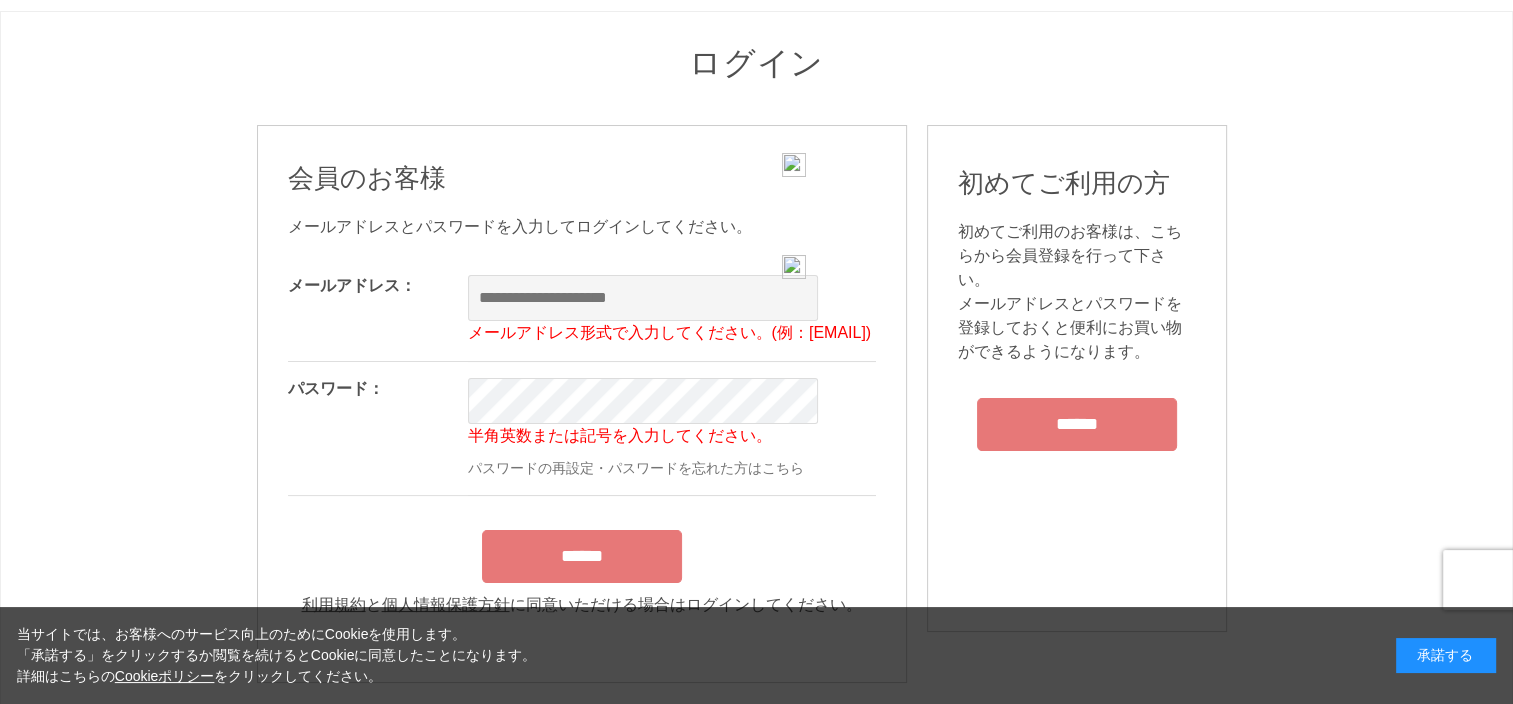 scroll, scrollTop: 0, scrollLeft: 0, axis: both 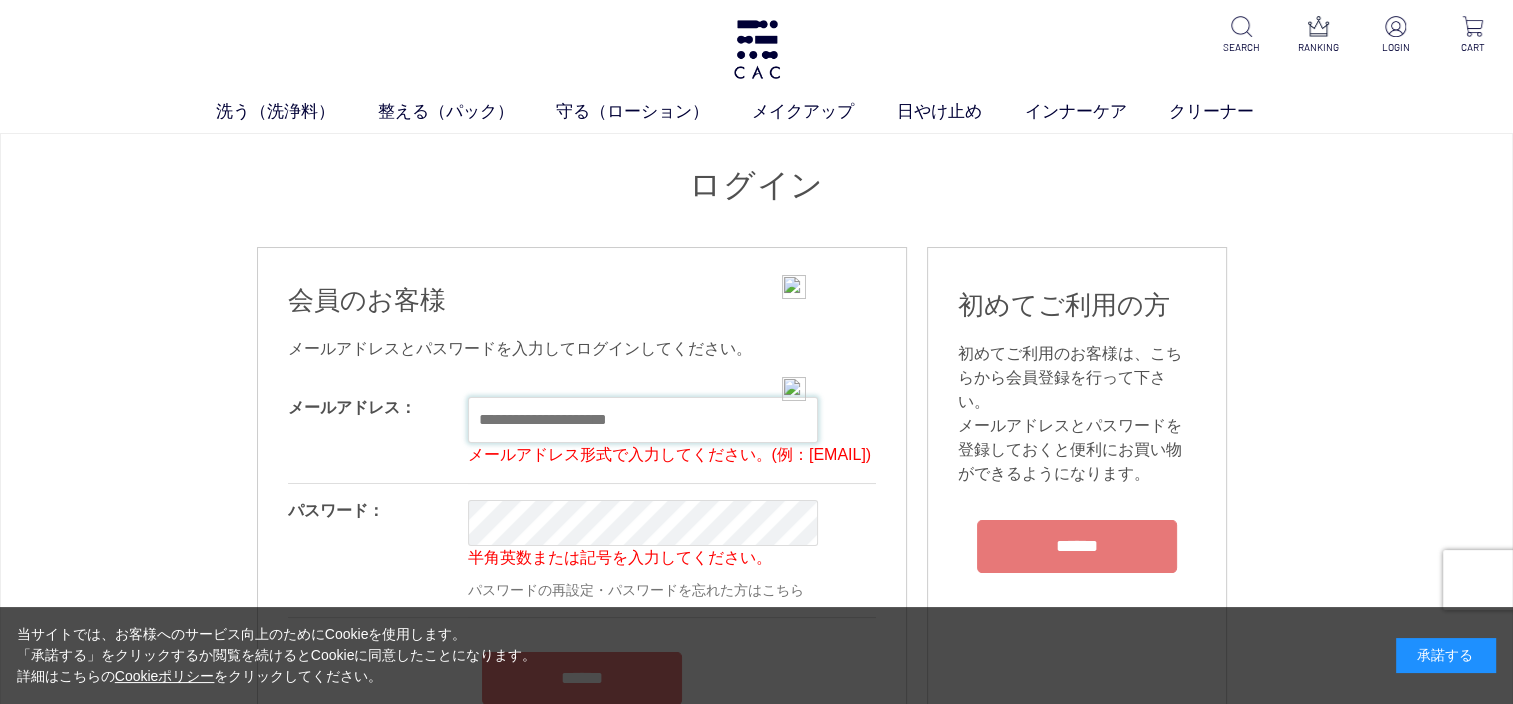 click at bounding box center [643, 420] 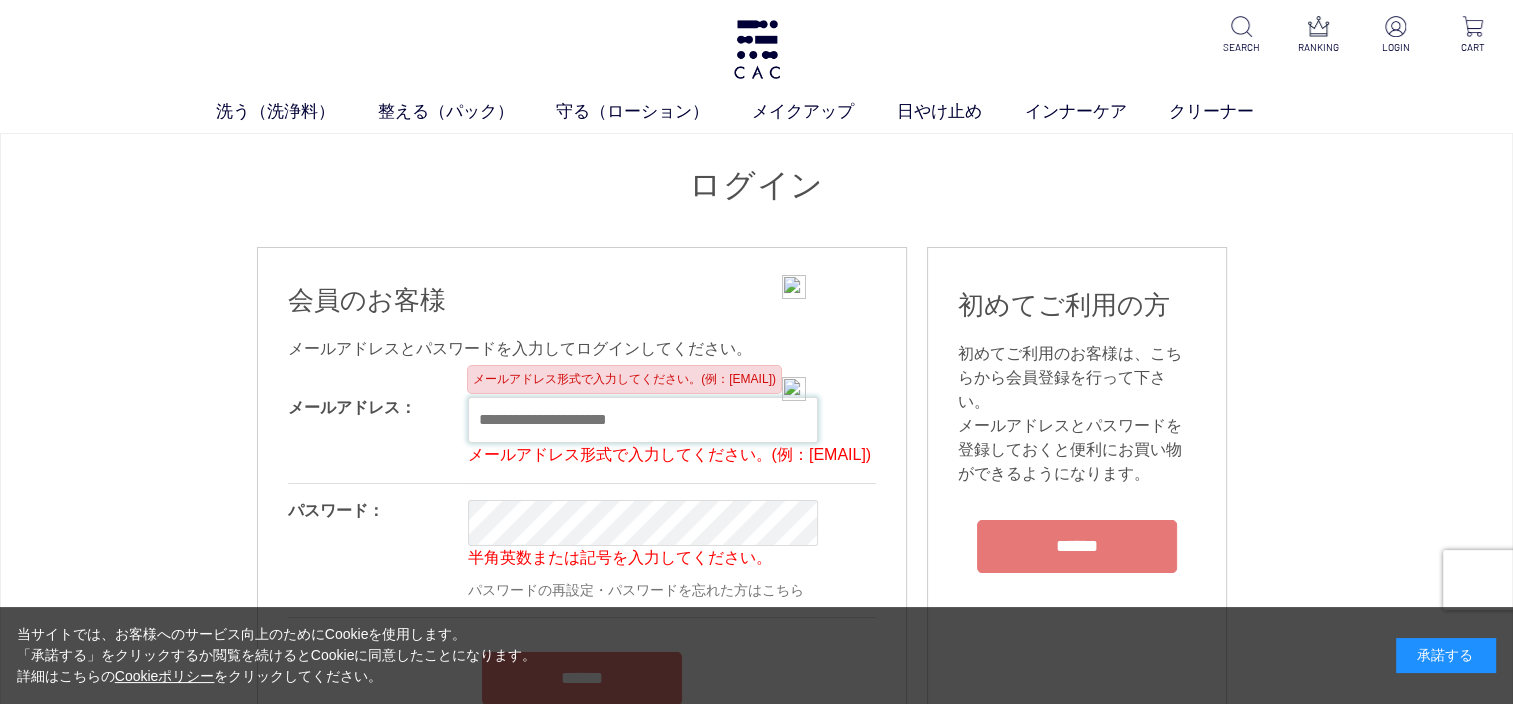 type on "**********" 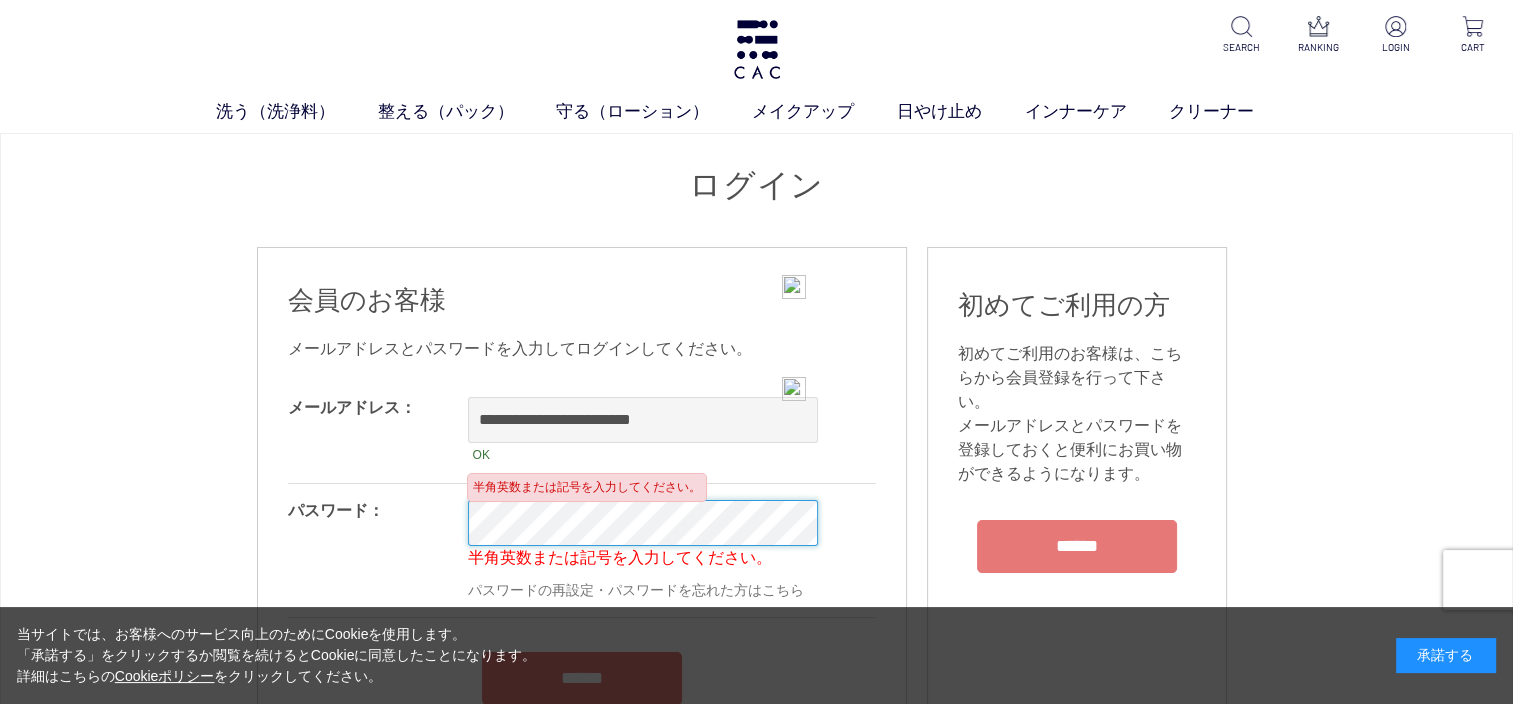 scroll, scrollTop: 100, scrollLeft: 0, axis: vertical 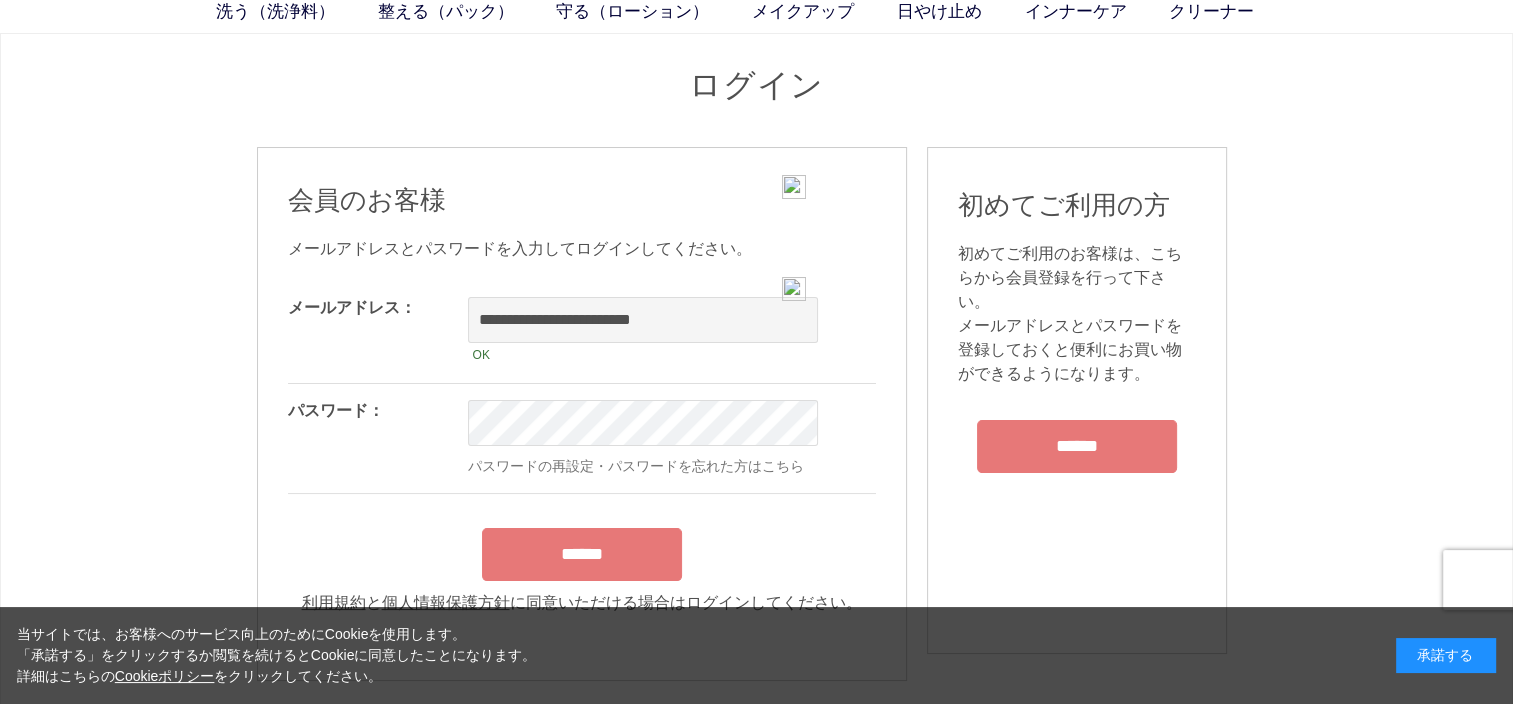 click at bounding box center (794, 289) 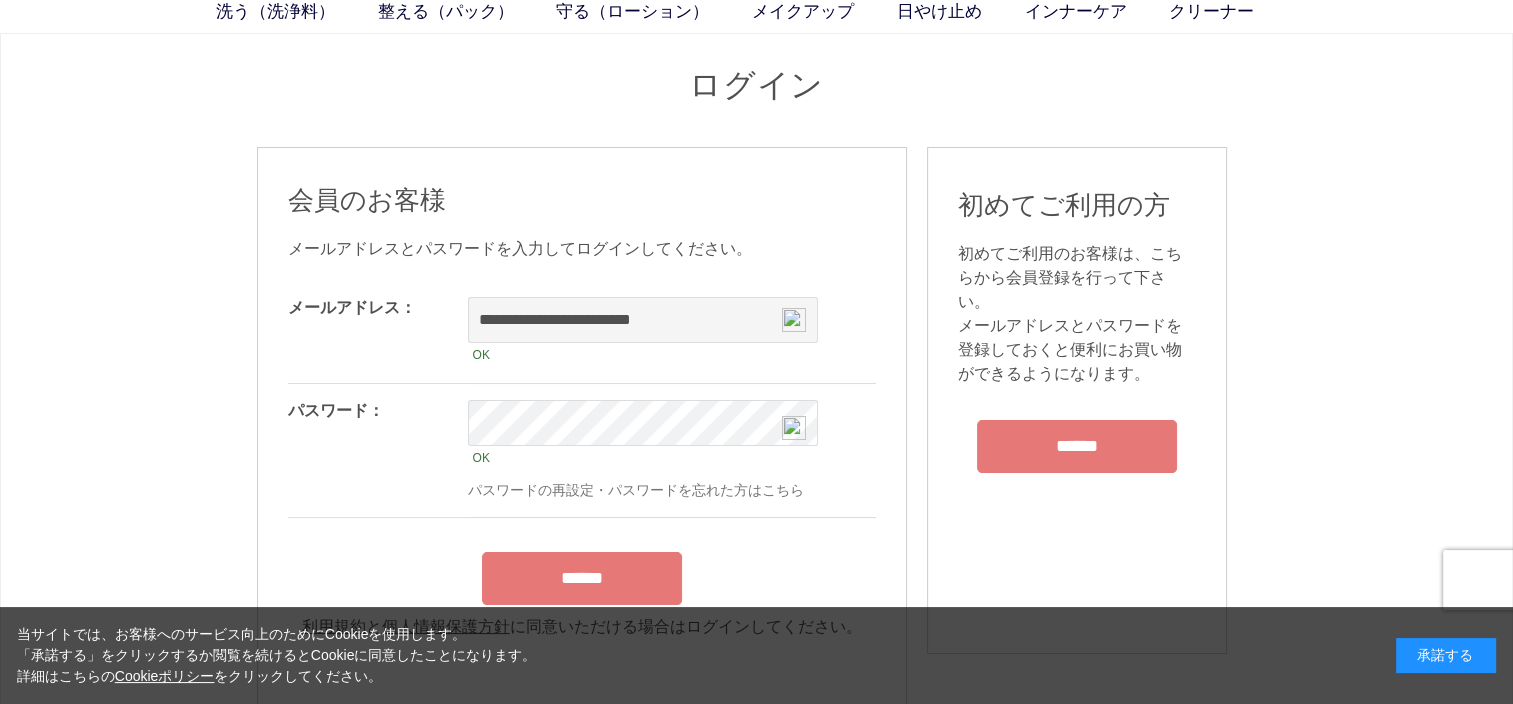click on "**********" at bounding box center (582, 460) 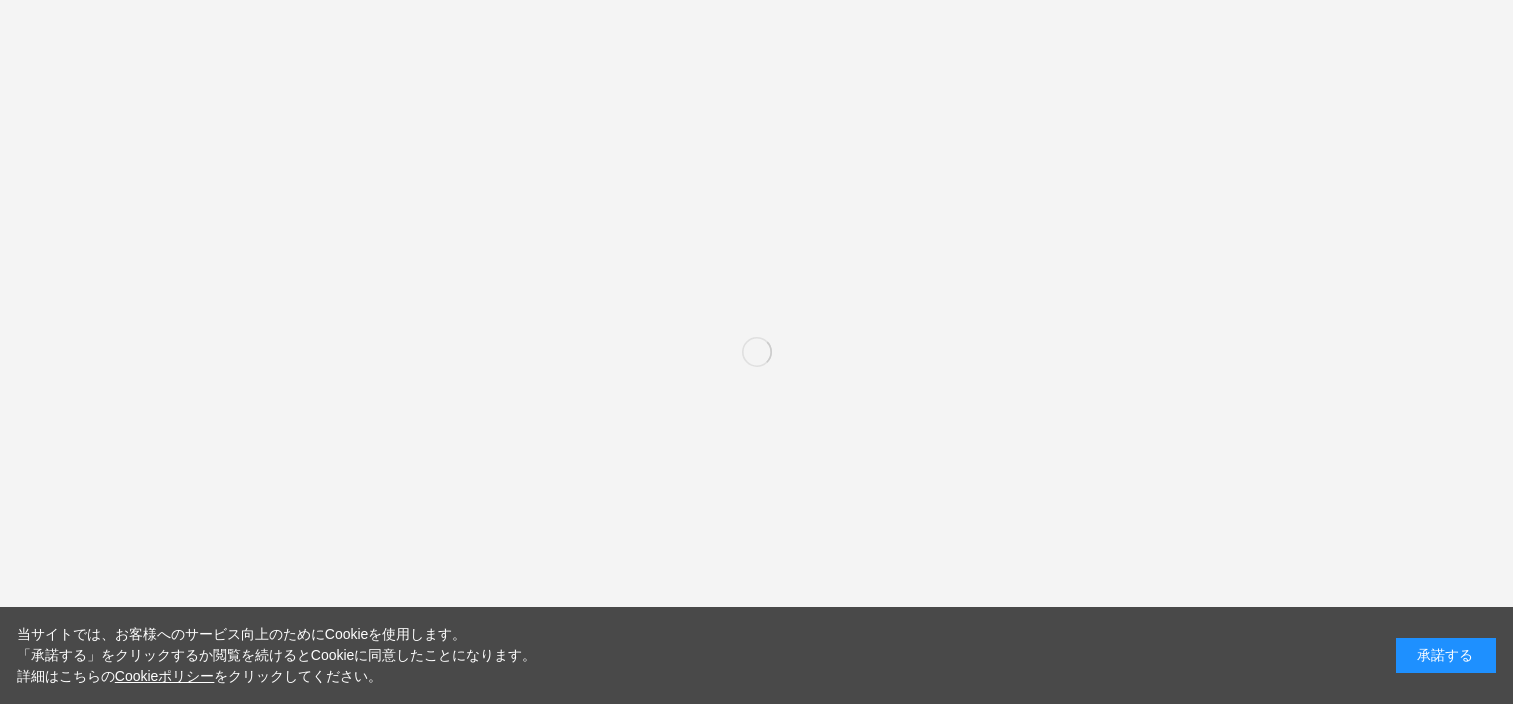 scroll, scrollTop: 0, scrollLeft: 0, axis: both 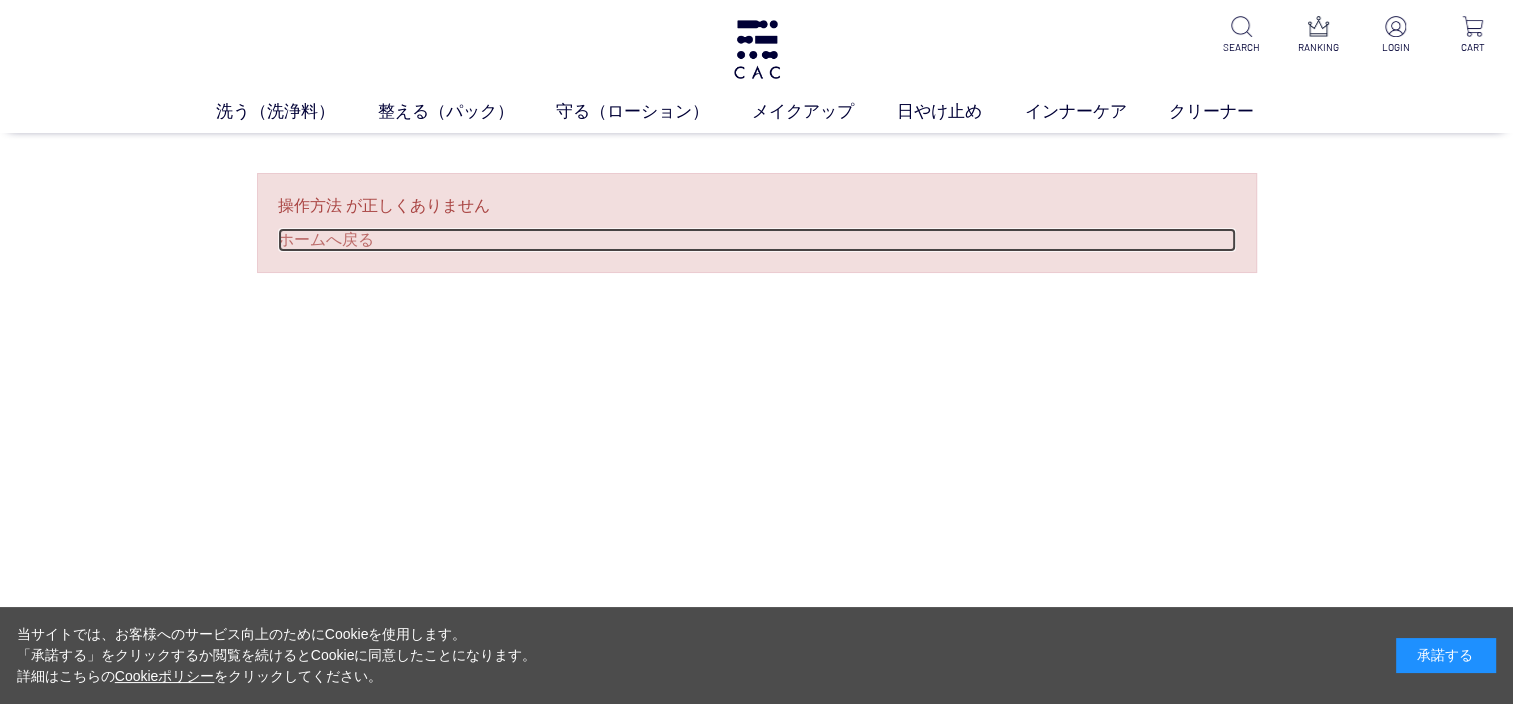 click on "ホームへ戻る" at bounding box center [757, 240] 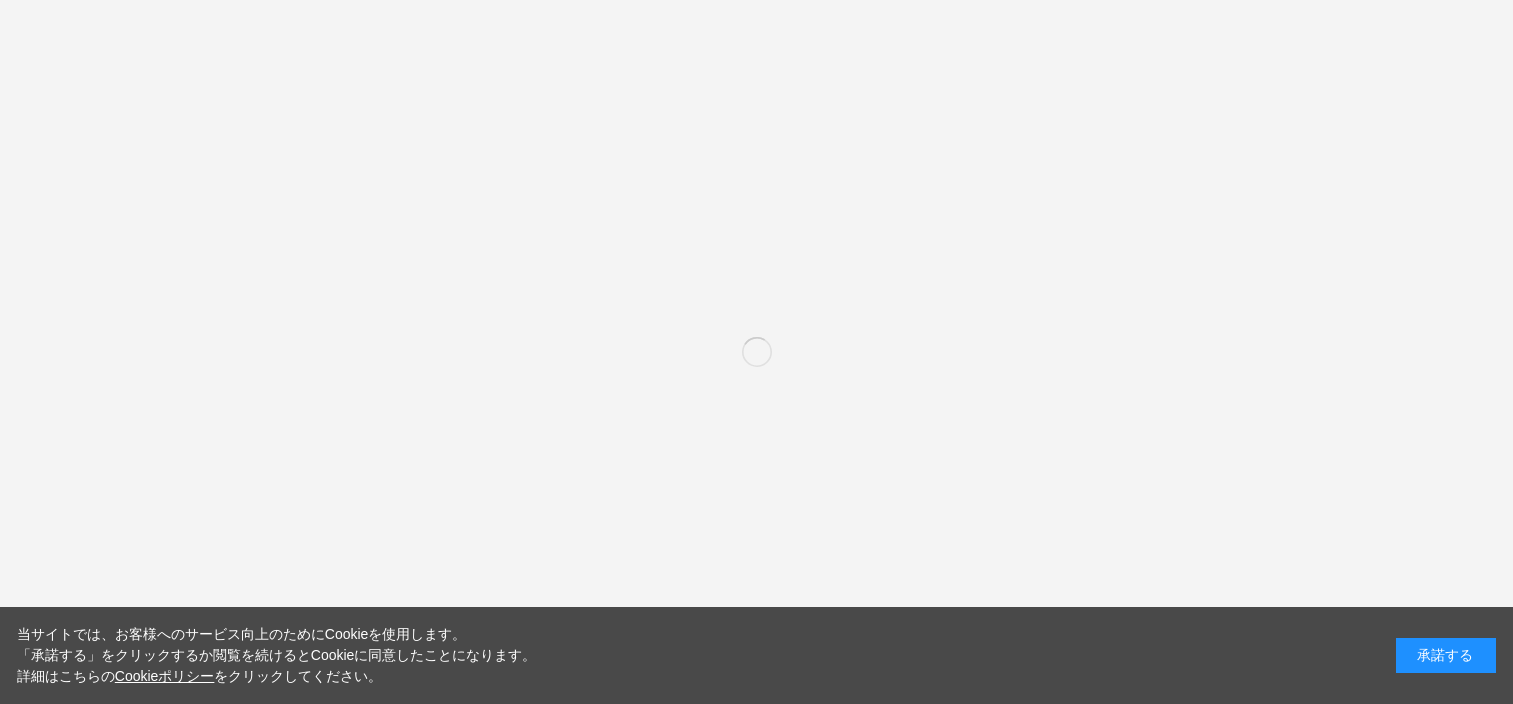 scroll, scrollTop: 0, scrollLeft: 0, axis: both 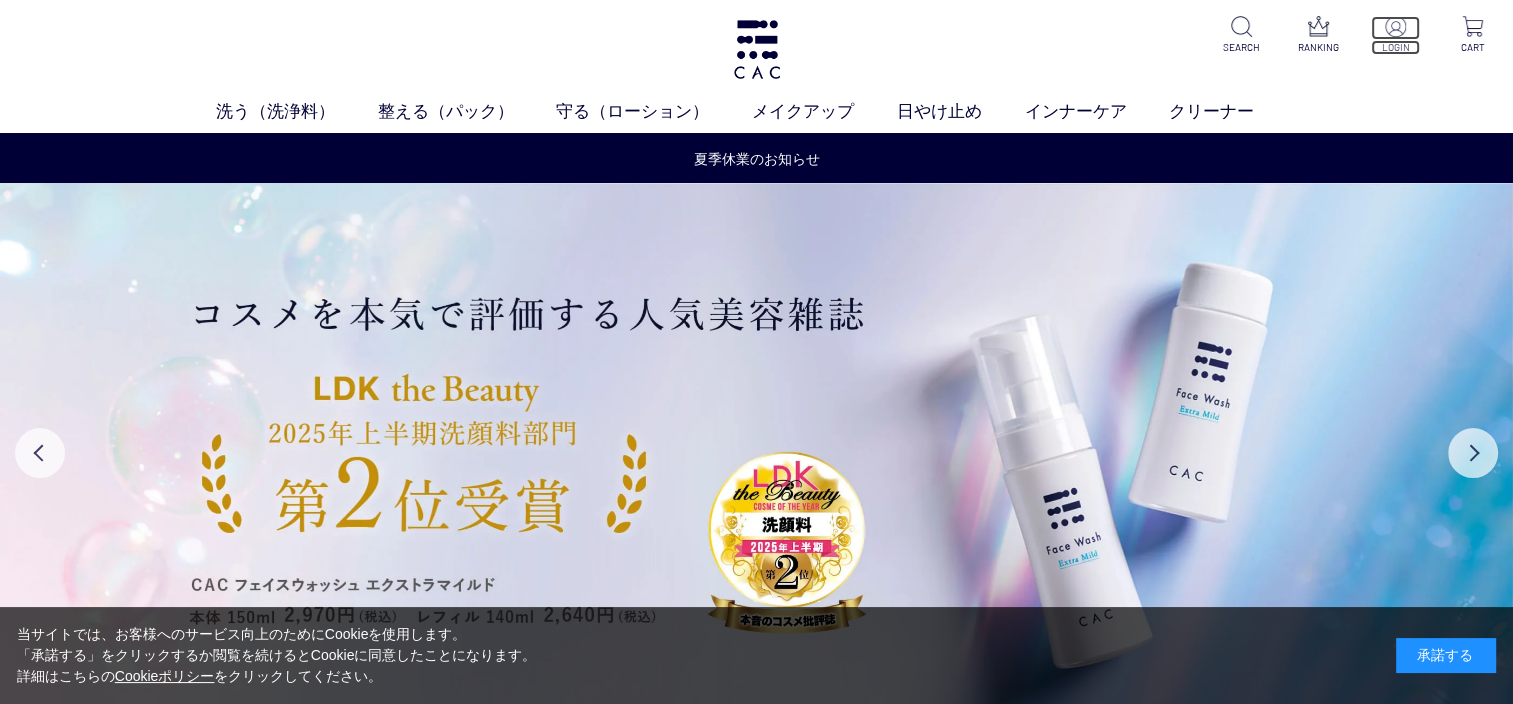 click at bounding box center [1395, 26] 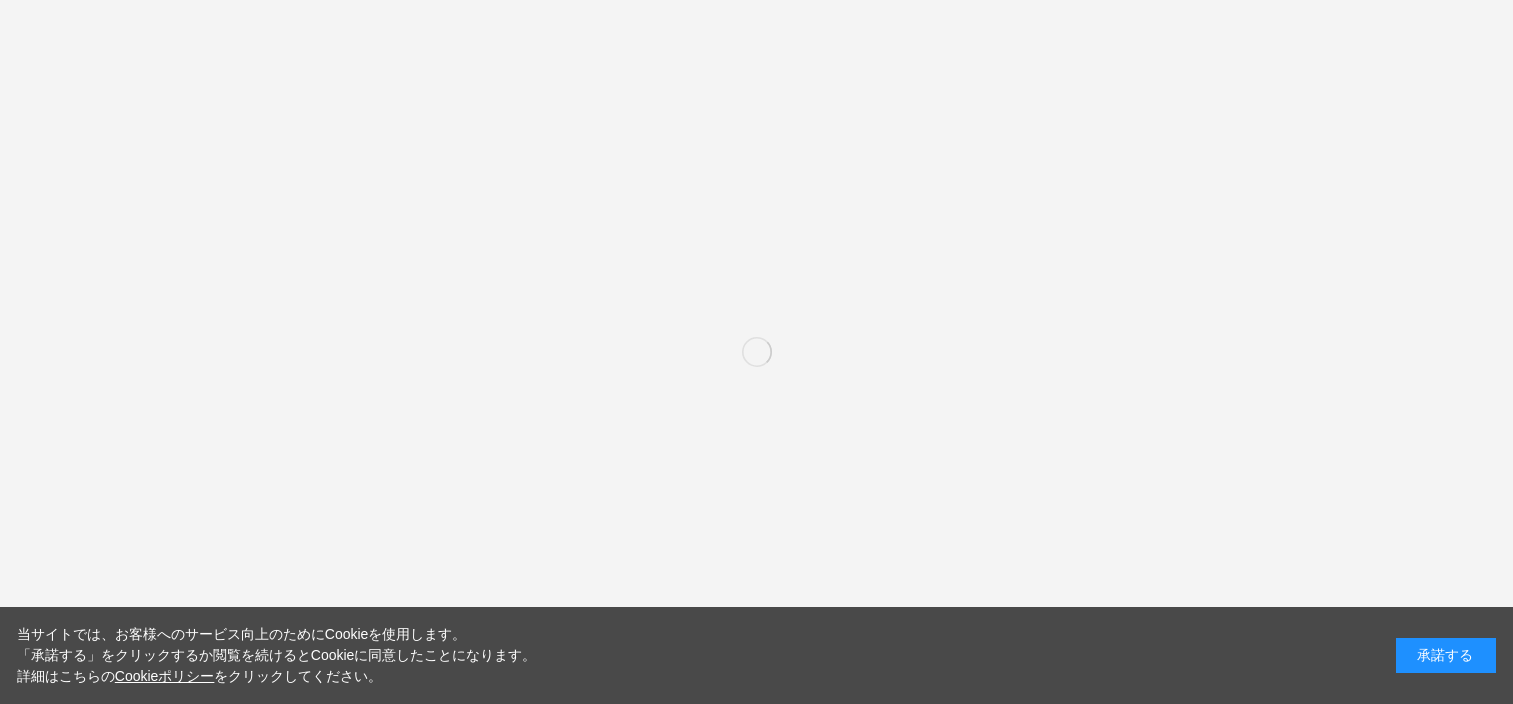 scroll, scrollTop: 0, scrollLeft: 0, axis: both 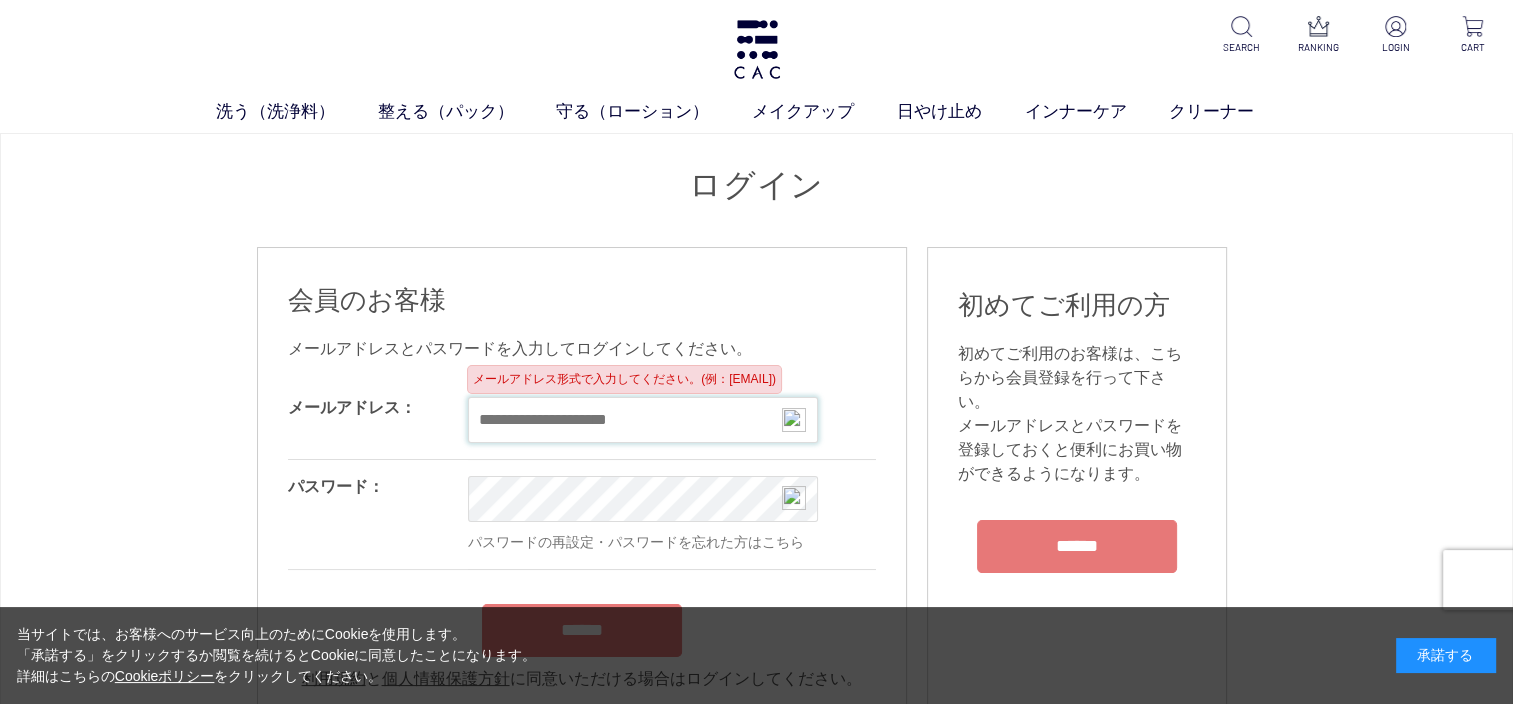 click at bounding box center [643, 420] 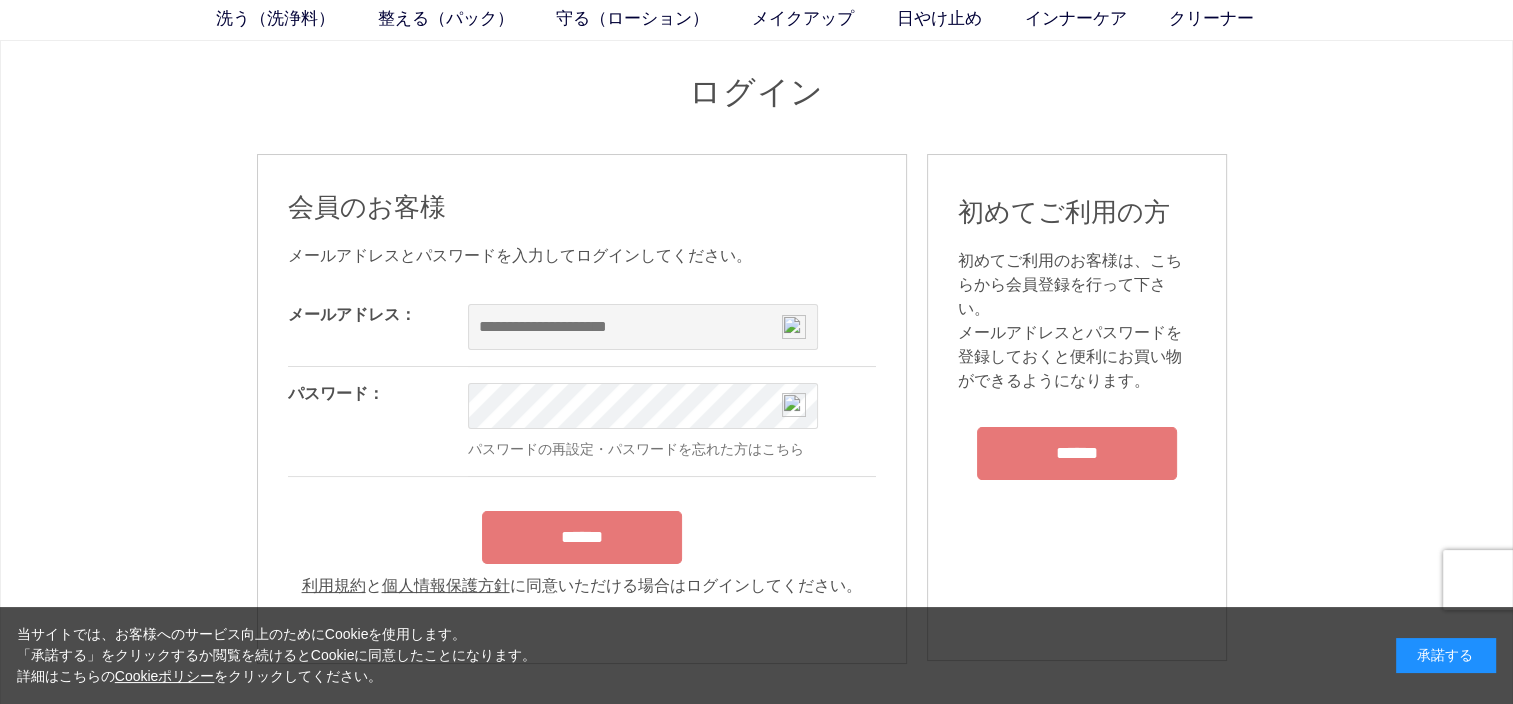 scroll, scrollTop: 0, scrollLeft: 0, axis: both 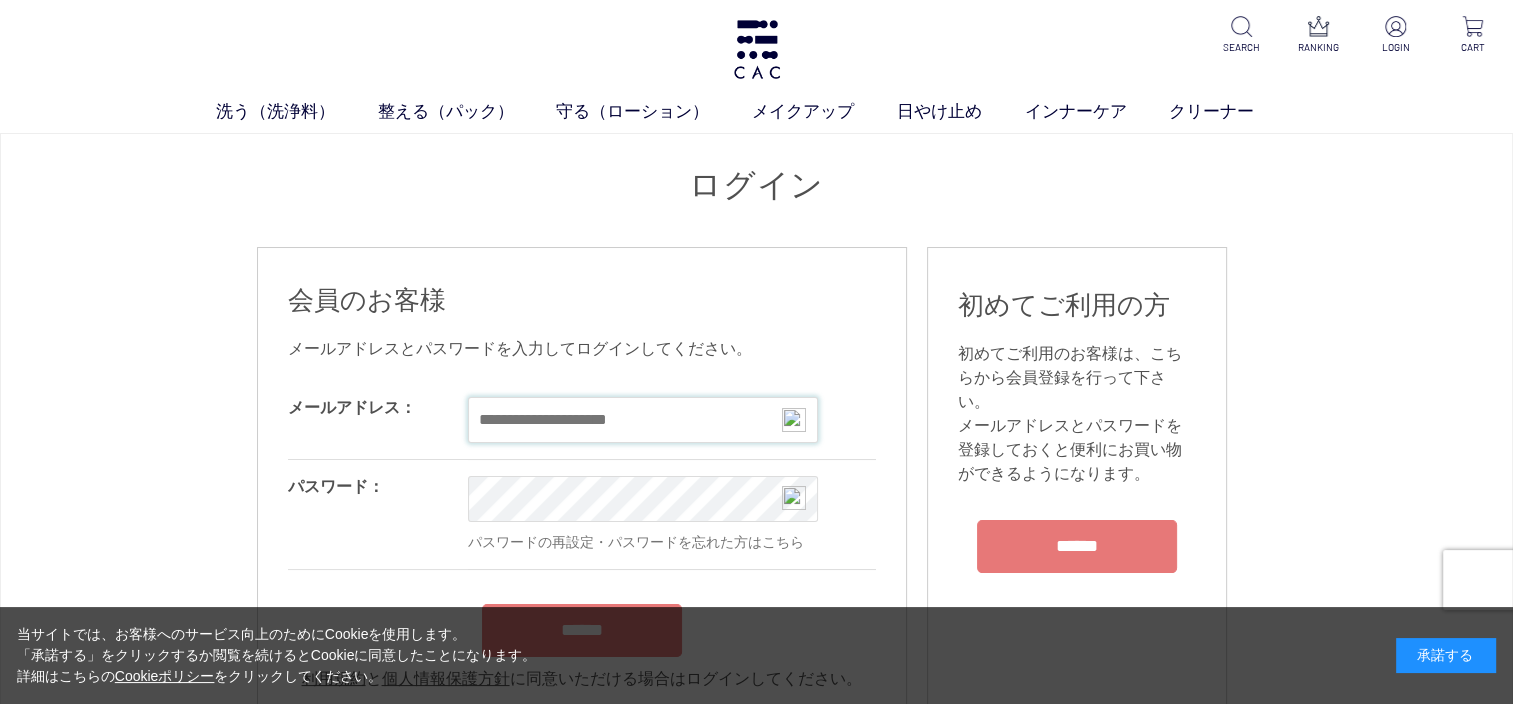 click at bounding box center [643, 420] 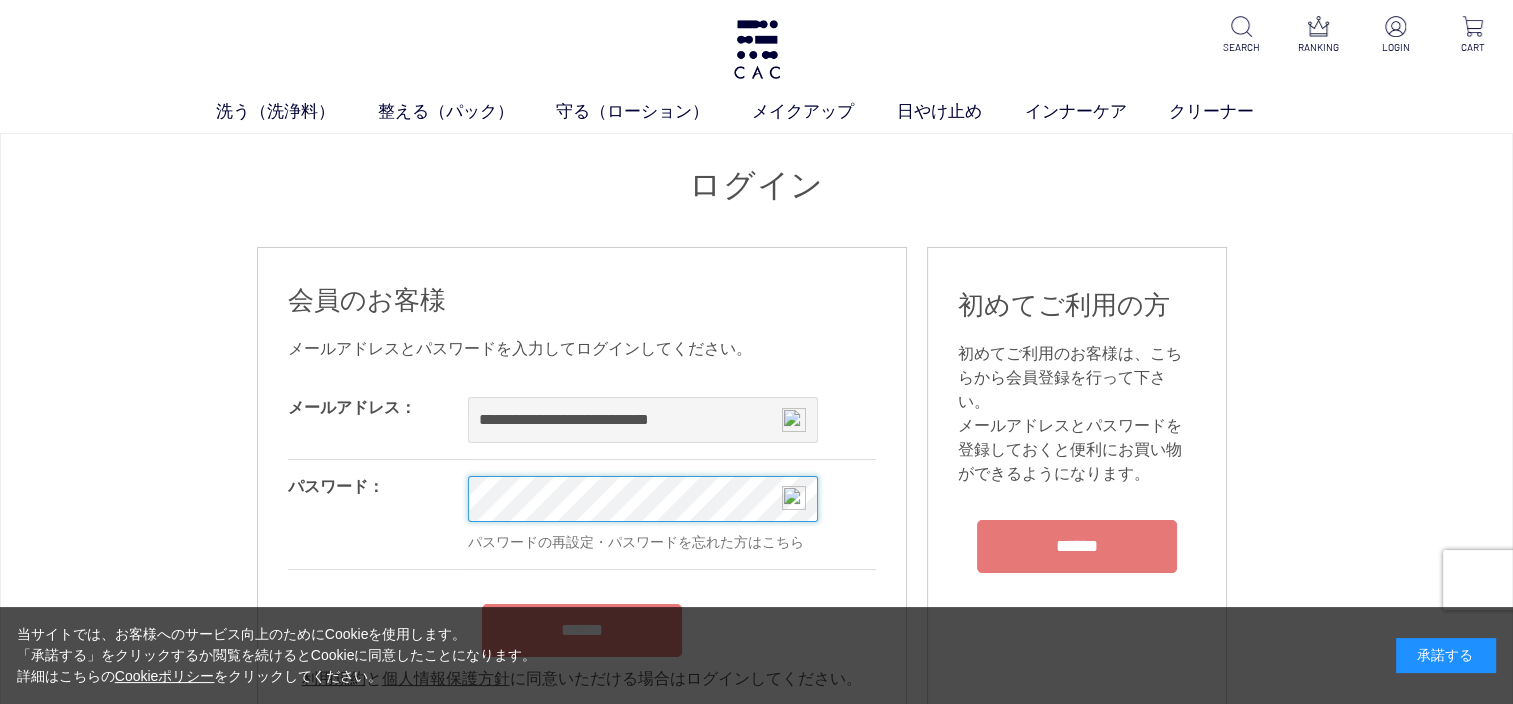 click on "洗う（洗浄料）
液体洗浄料
パウダー洗浄料
泡洗顔料
グッズ
整える（パック）
フェイスパック
ヘアパック
守る（ローション）
保湿化粧水
柔軟化粧水
美容液
ジェル
メイクアップ
ベース
アイ
フェイスカラー
リップ
日やけ止め
インナーケア
クリーナー
SEARCH
RANKING
LOGIN
CART
ログイン
会員のお客様
OK OK" at bounding box center [756, 1778] 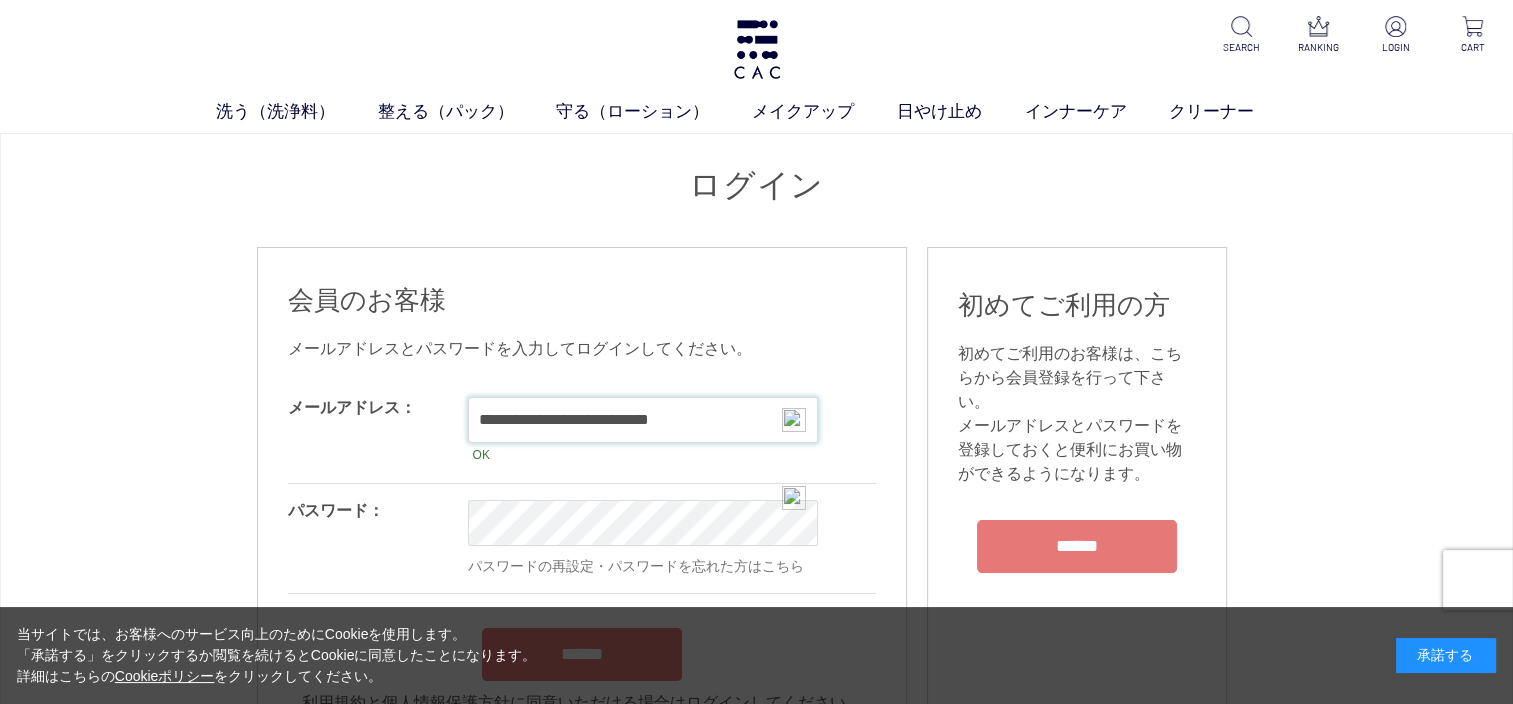 click on "**********" at bounding box center [643, 420] 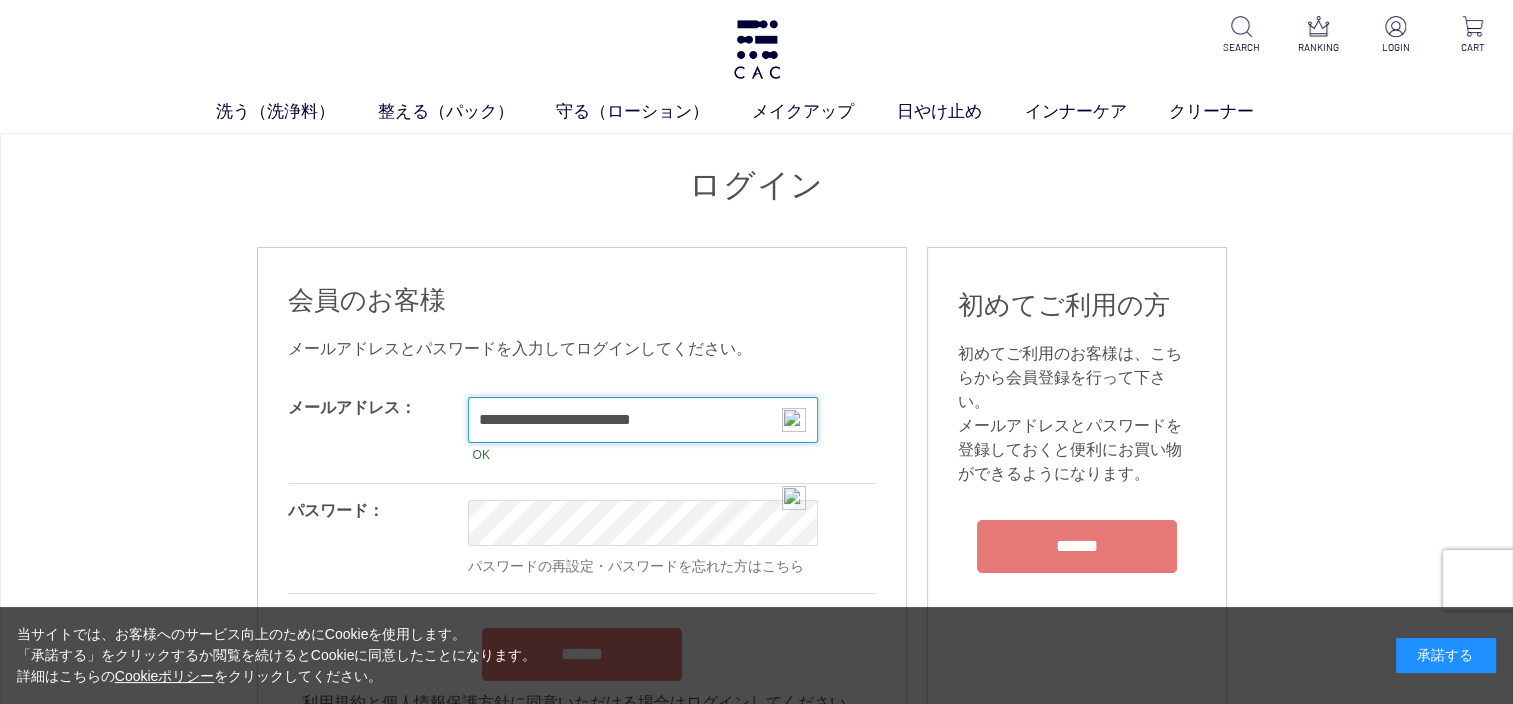 type on "**********" 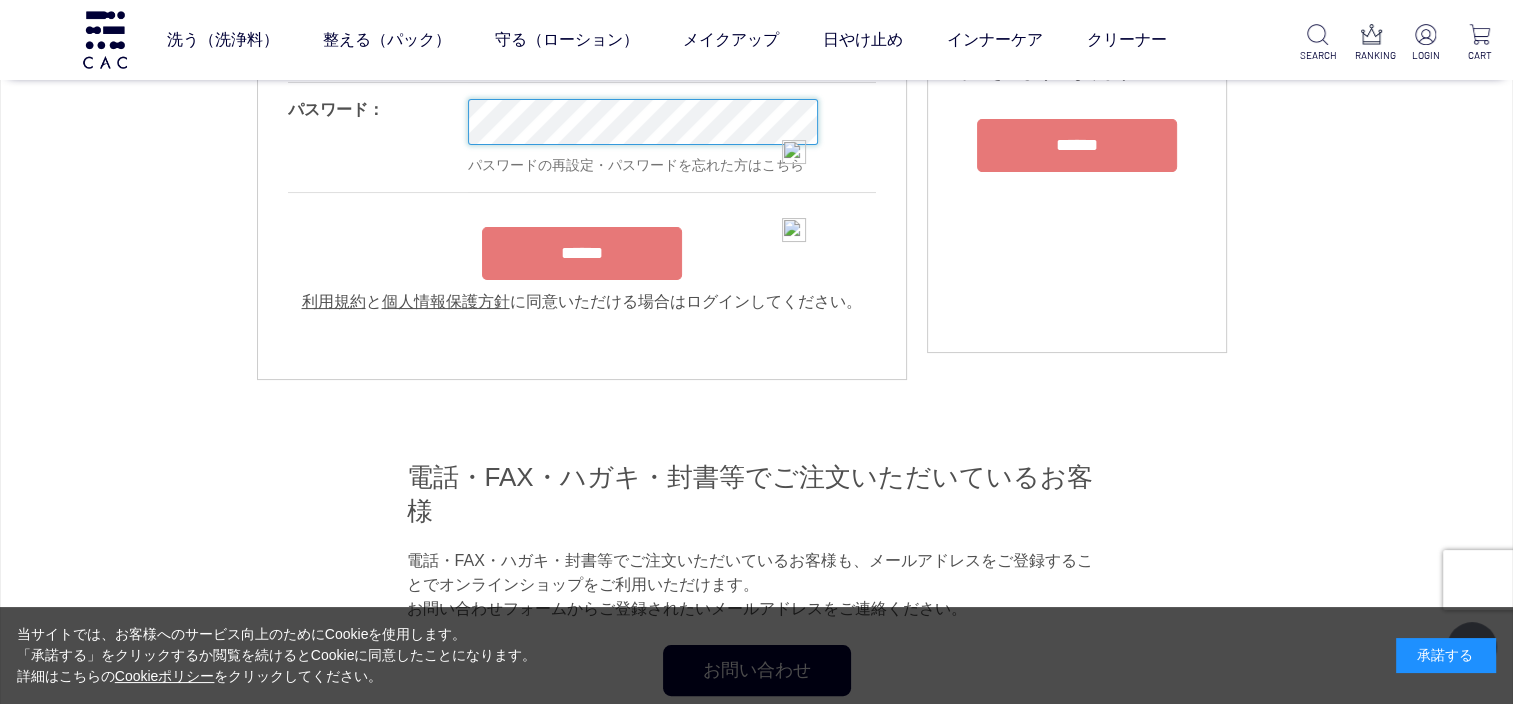 scroll, scrollTop: 300, scrollLeft: 0, axis: vertical 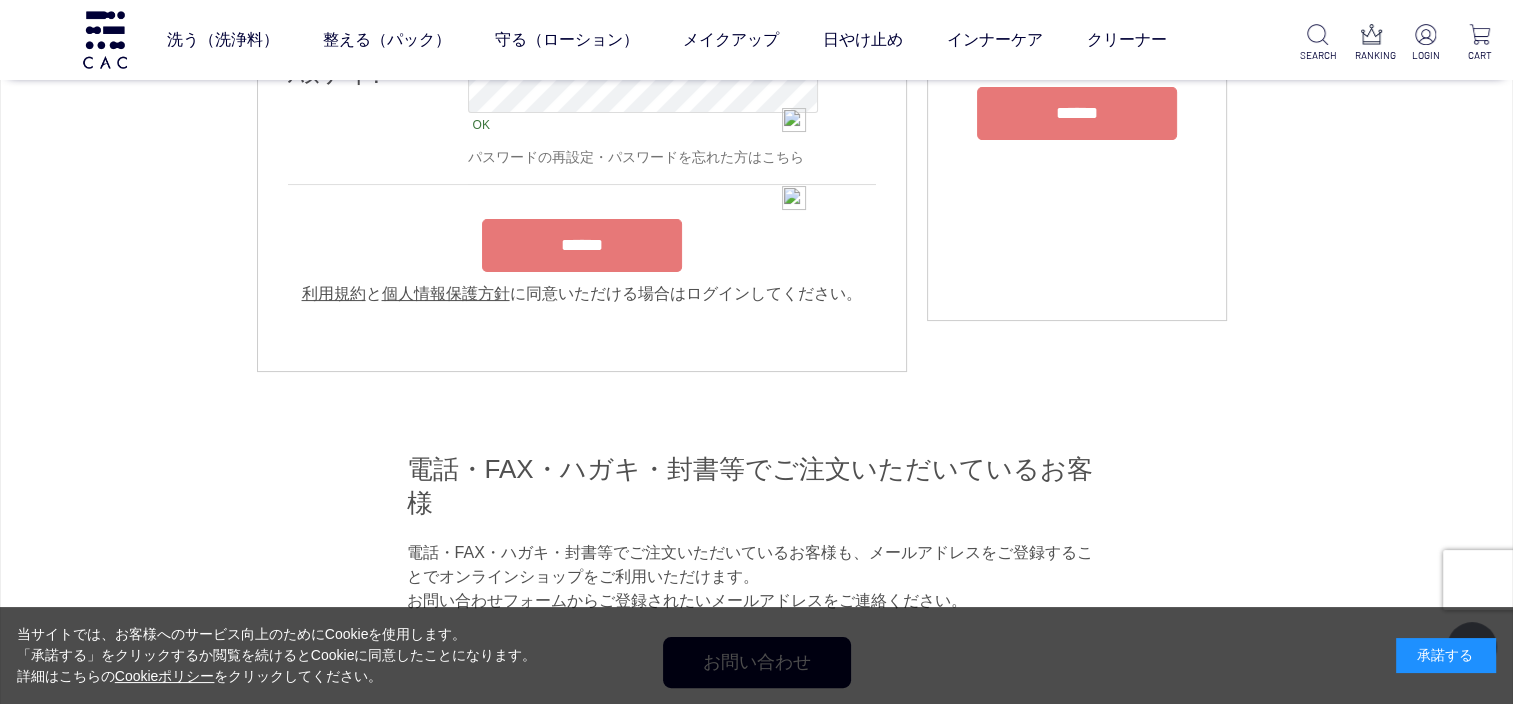 click on "**********" at bounding box center (582, 127) 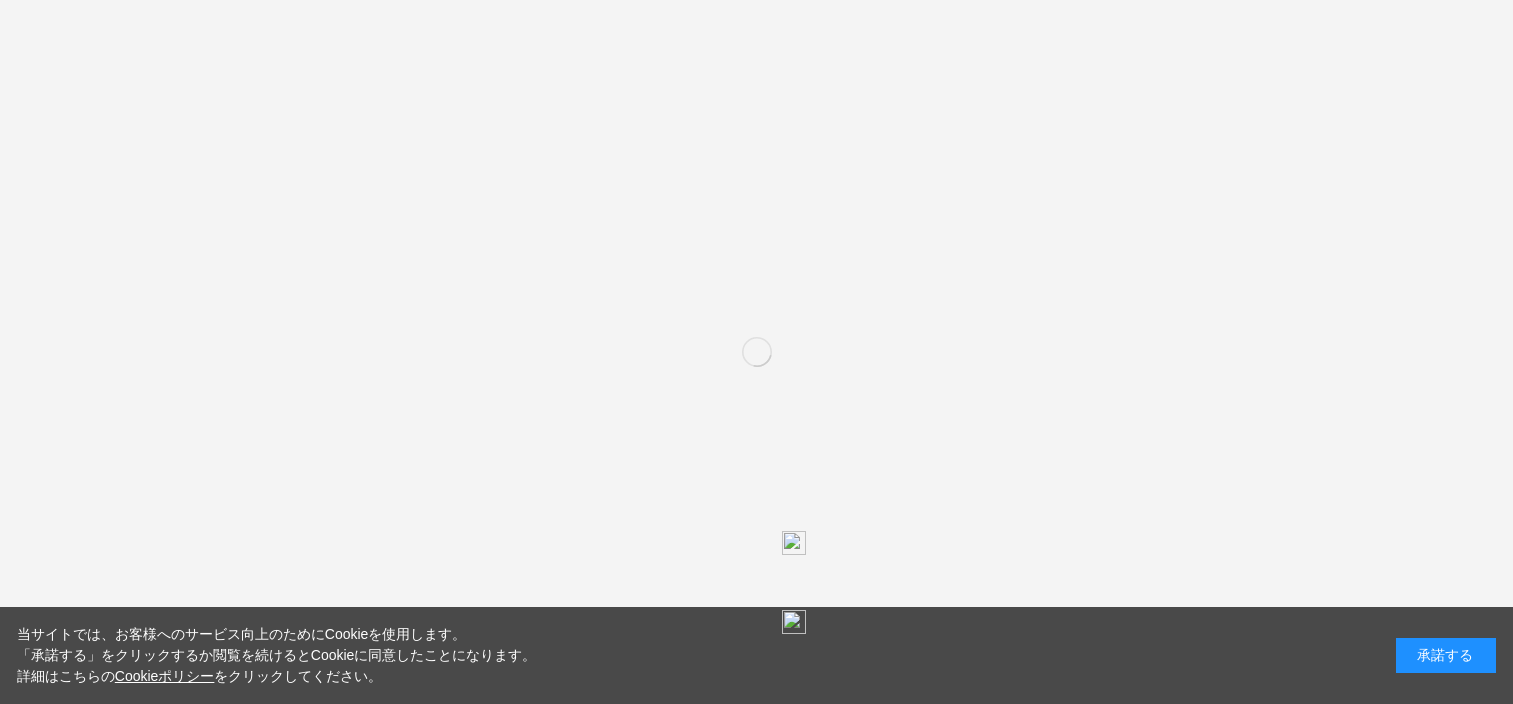 scroll, scrollTop: 0, scrollLeft: 0, axis: both 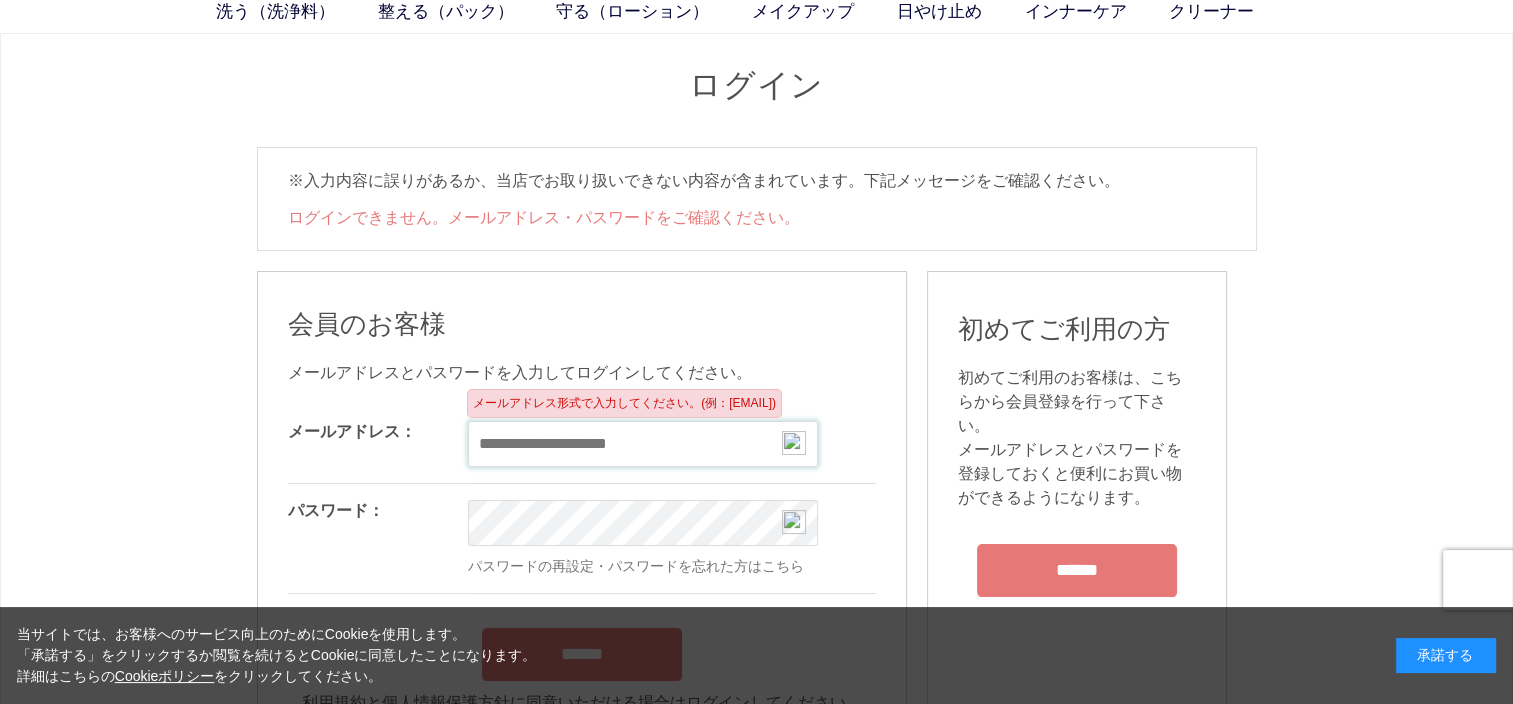click at bounding box center [643, 444] 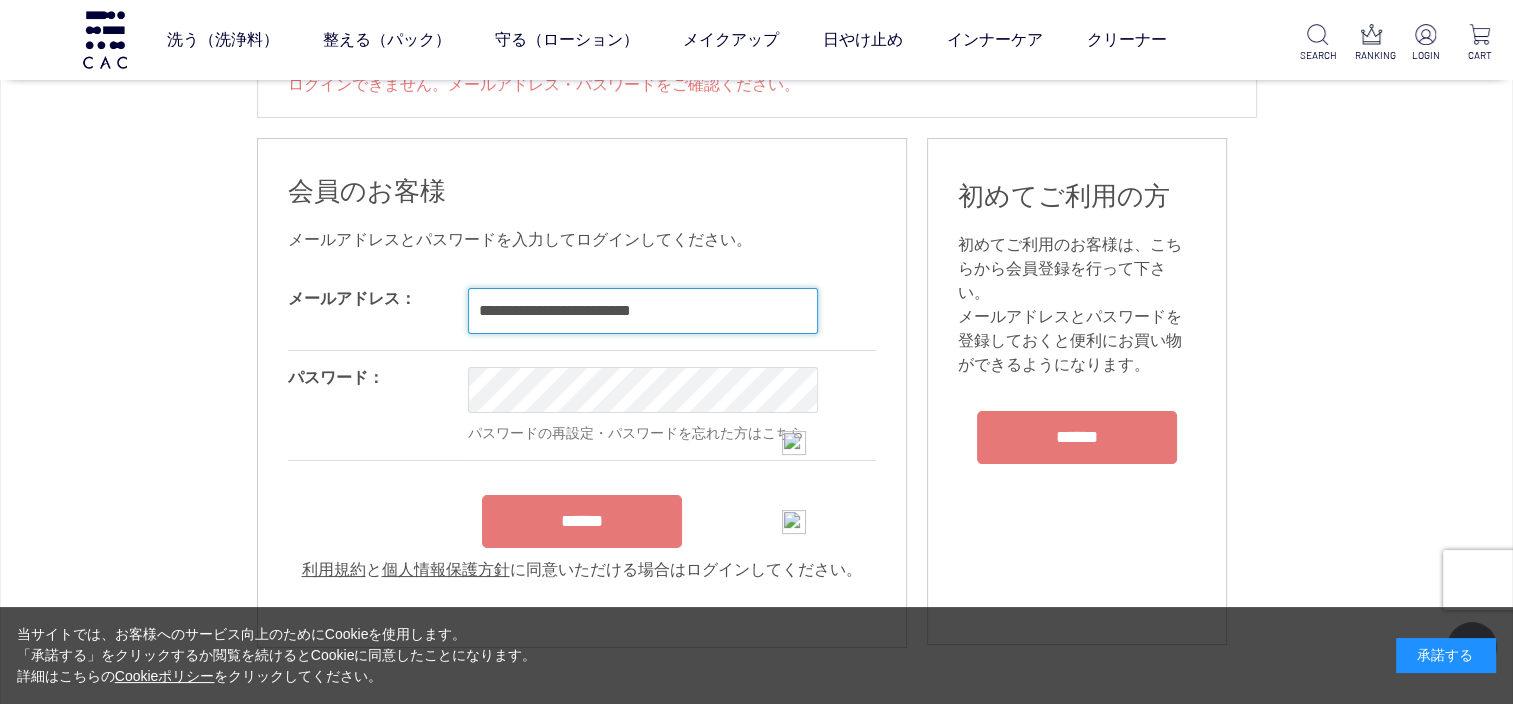scroll, scrollTop: 200, scrollLeft: 0, axis: vertical 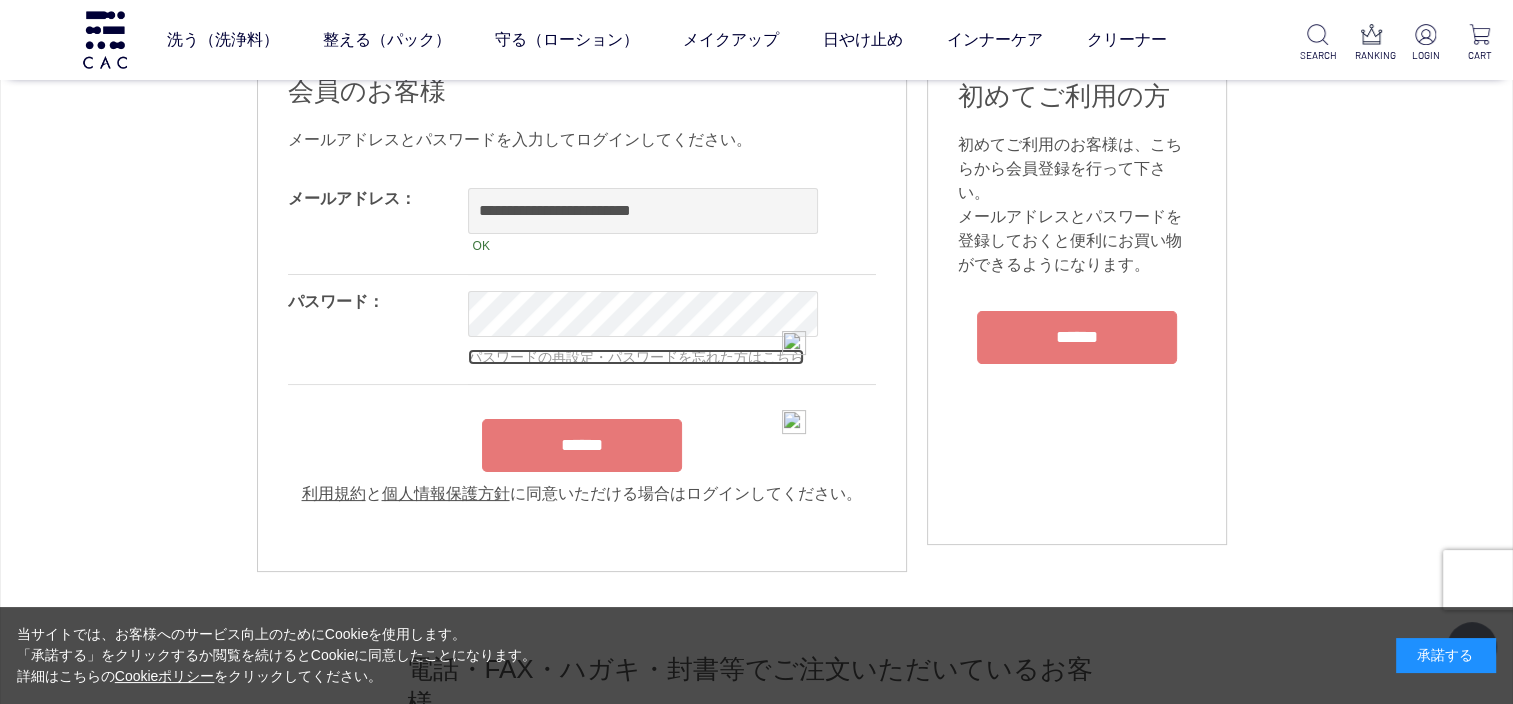 click on "OK
パスワードの再設定・パスワードを忘れた方はこちら" at bounding box center (728, 329) 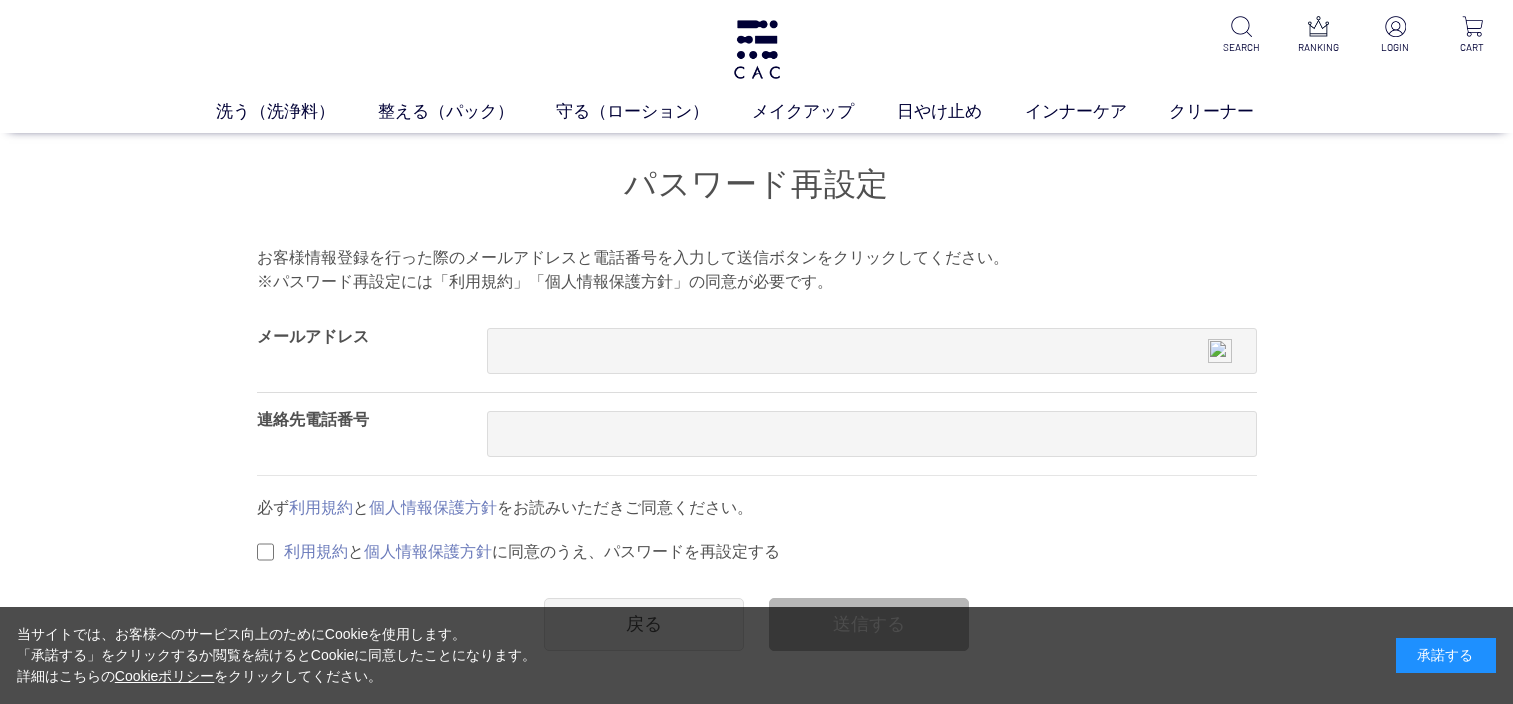 scroll, scrollTop: 0, scrollLeft: 0, axis: both 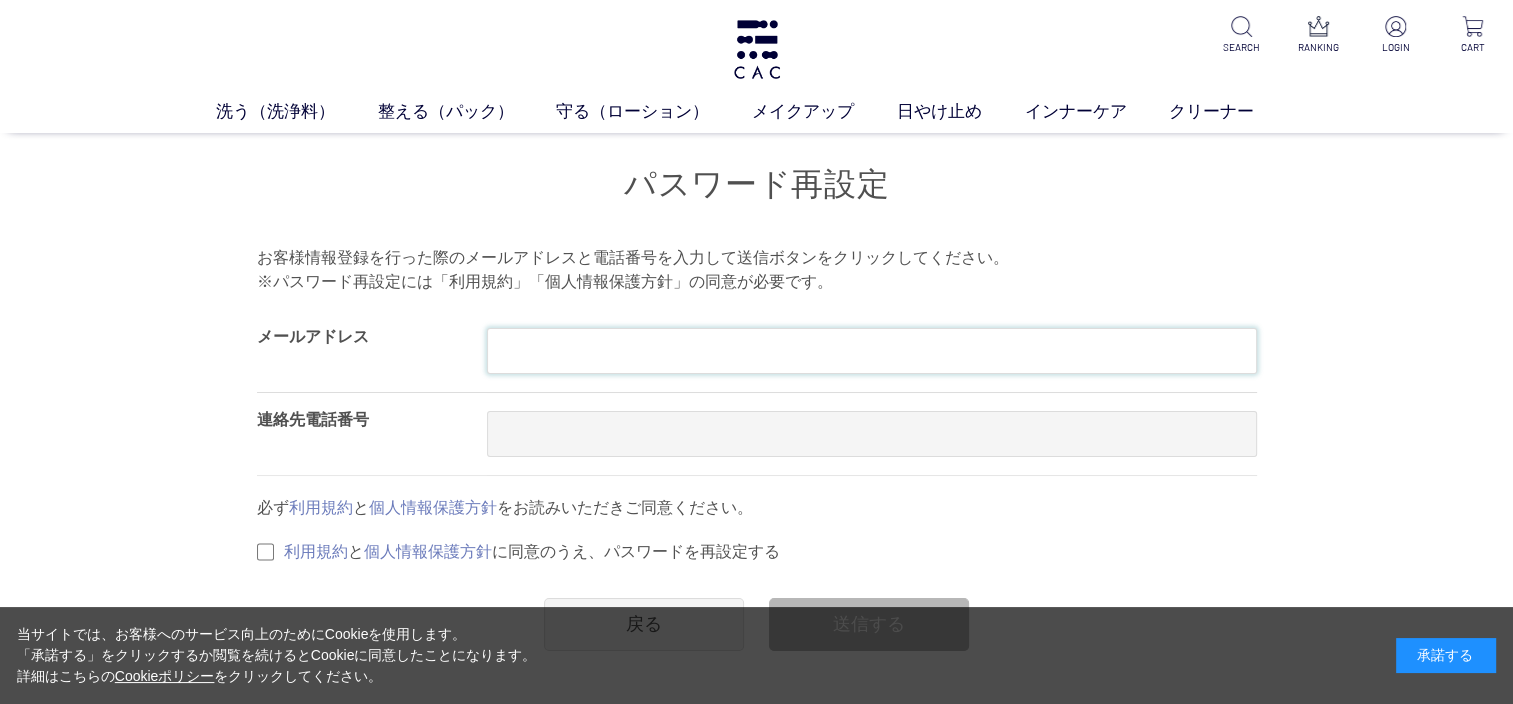 click at bounding box center [872, 351] 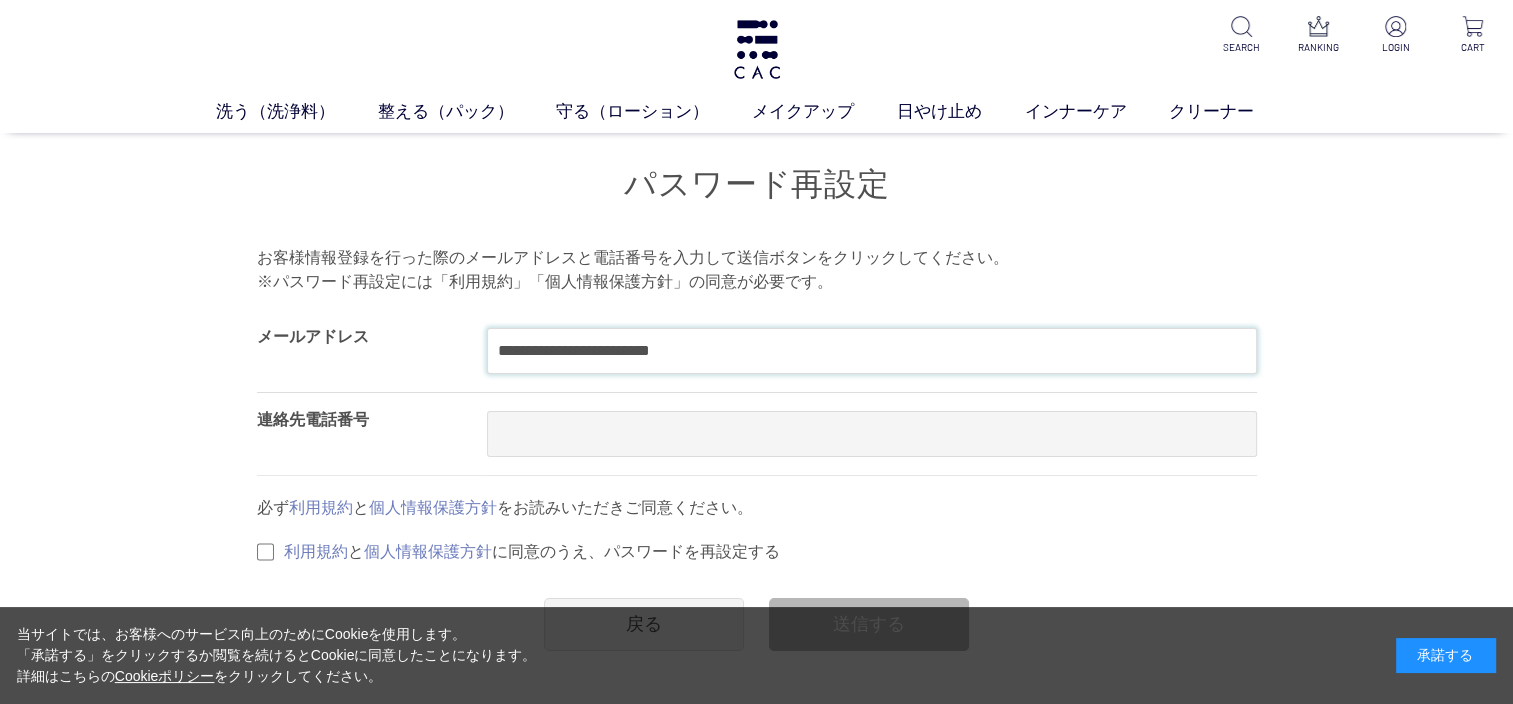 type on "**********" 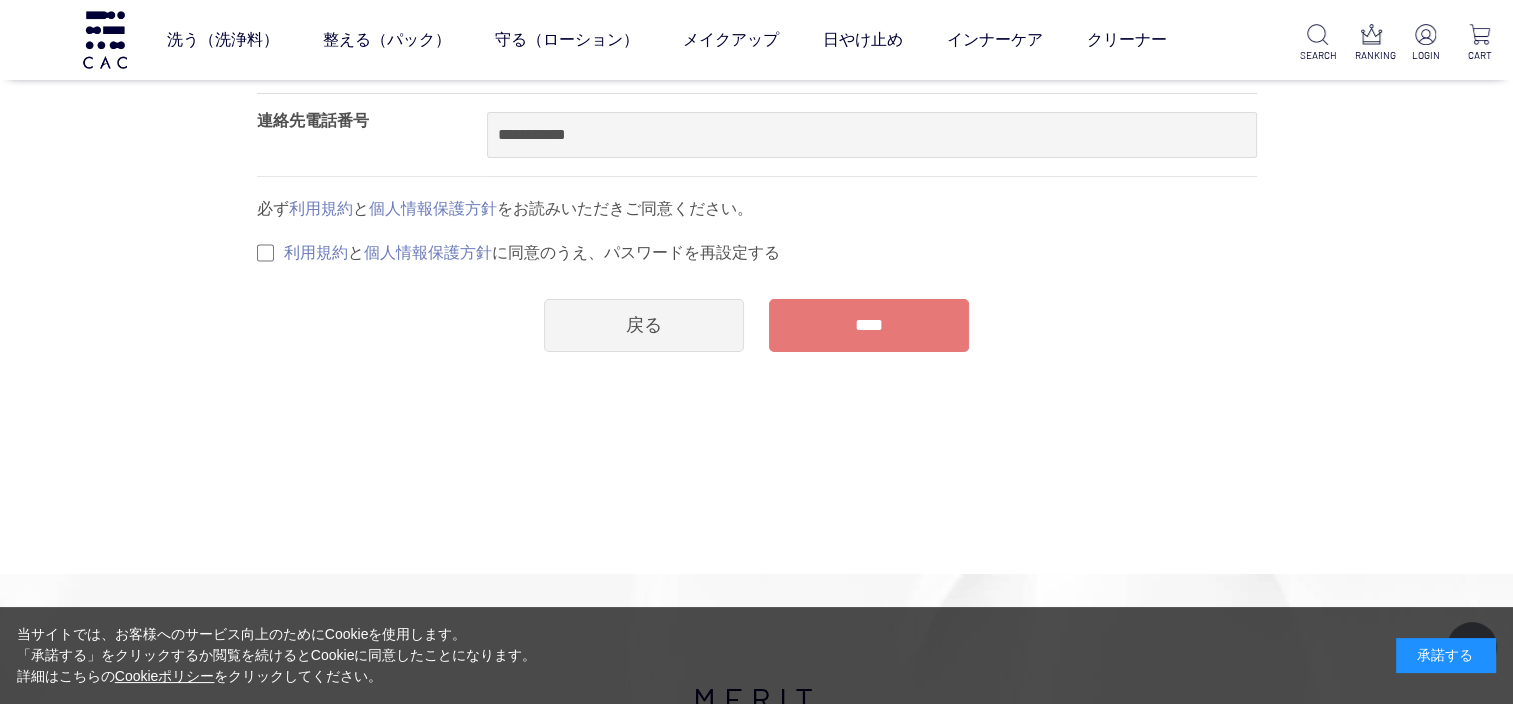 scroll, scrollTop: 200, scrollLeft: 0, axis: vertical 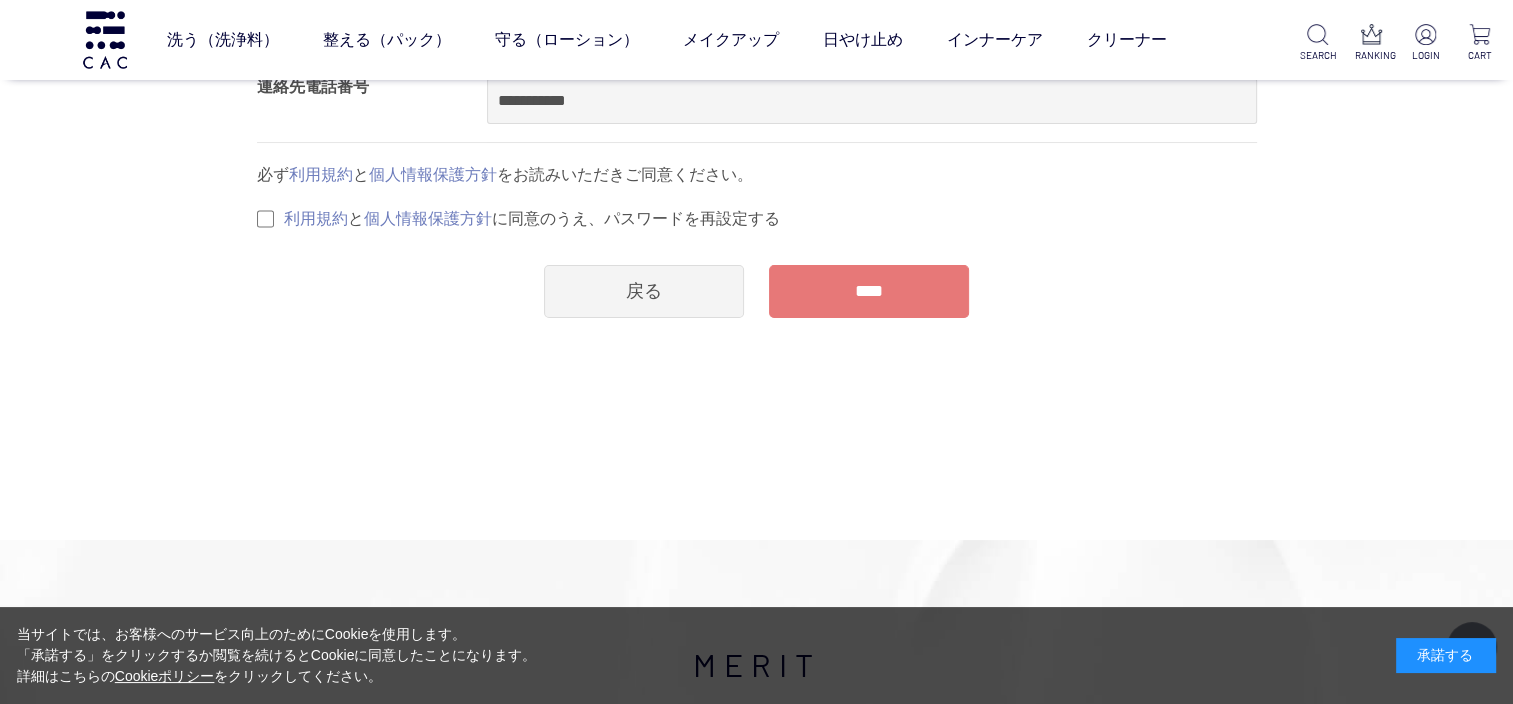click on "****" at bounding box center [869, 291] 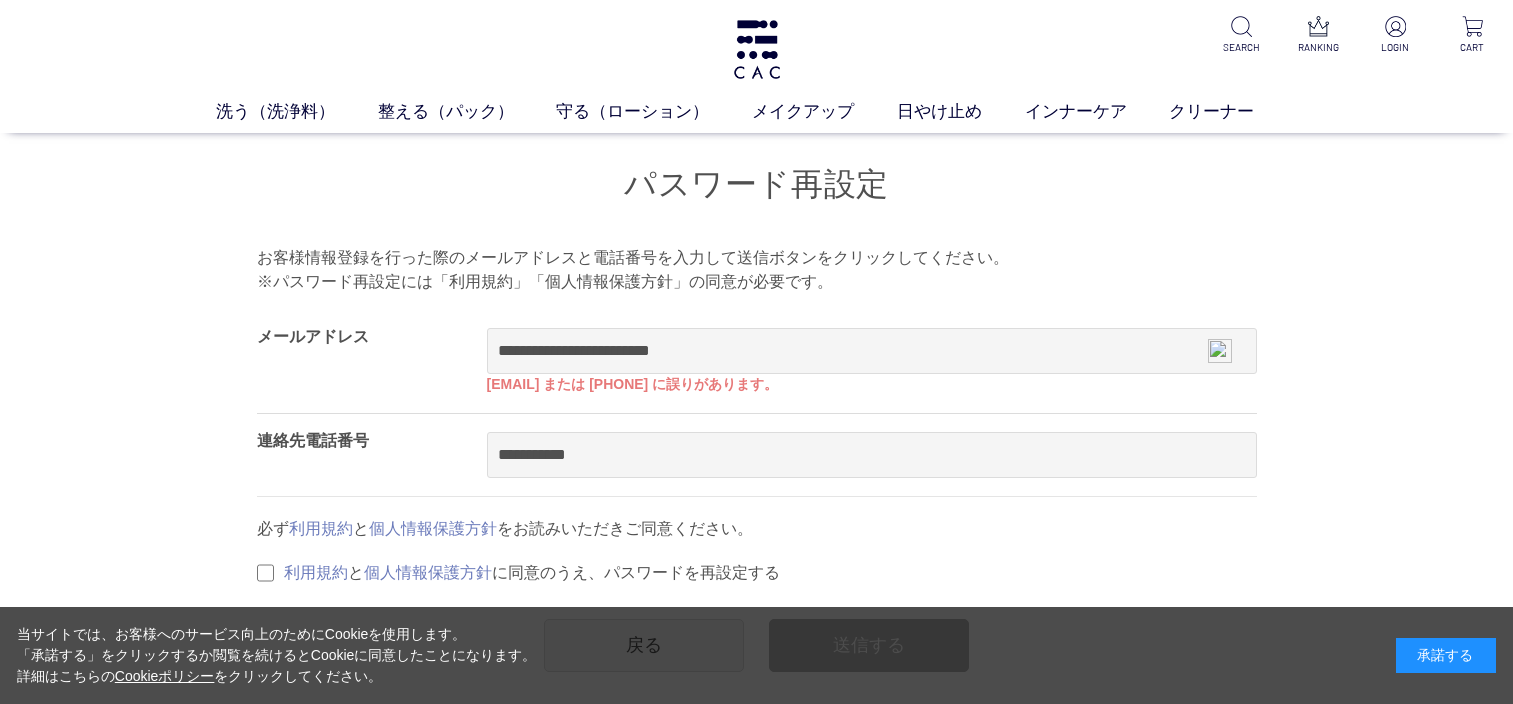 scroll, scrollTop: 0, scrollLeft: 0, axis: both 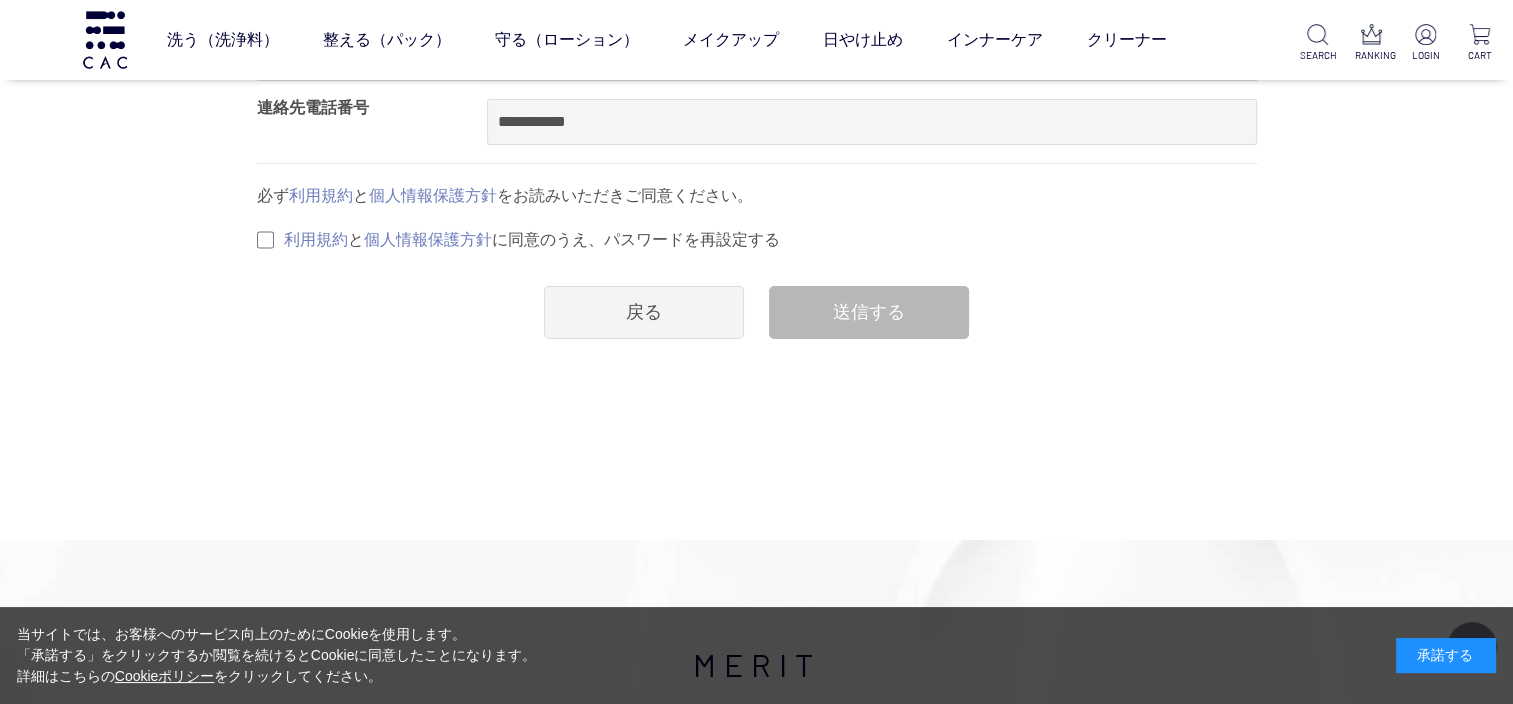 click on "送信する" at bounding box center [869, 312] 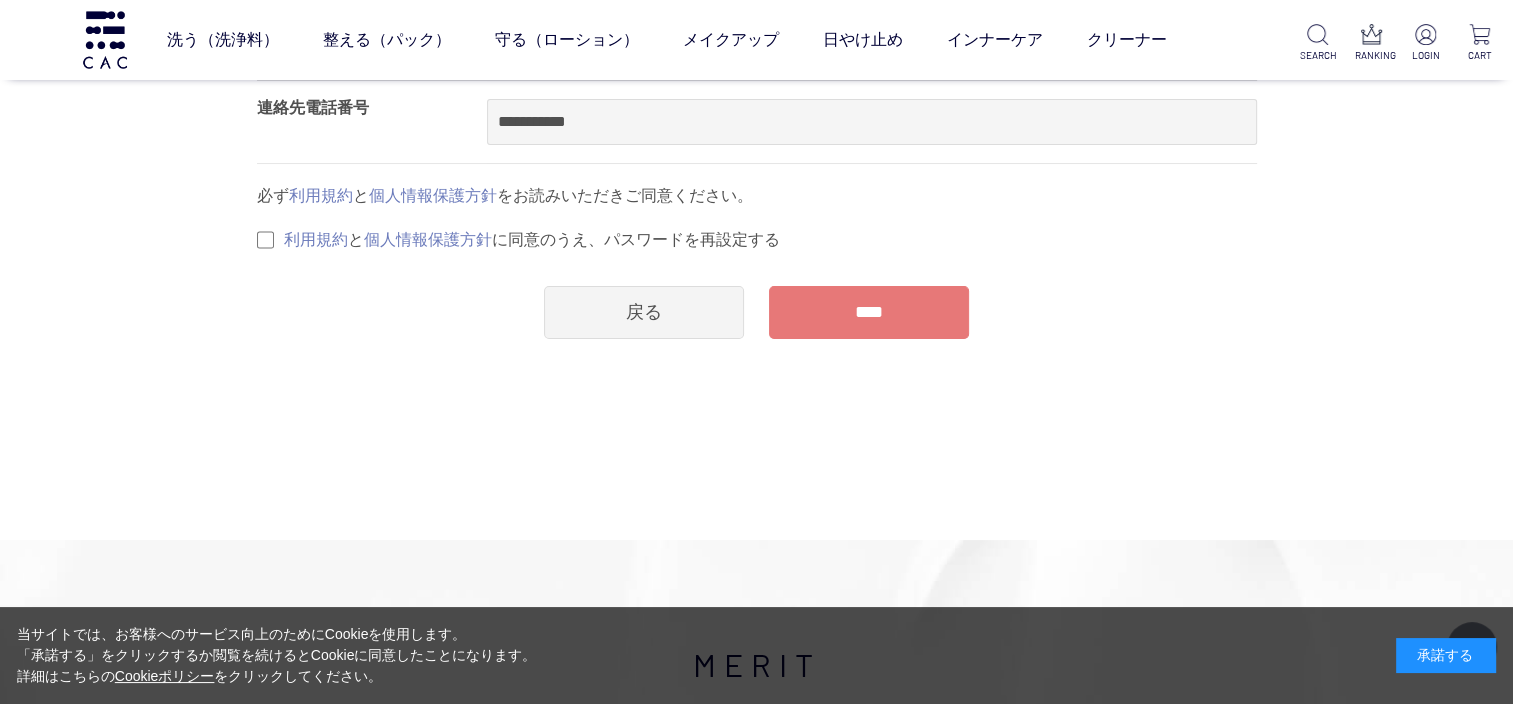 click on "****" at bounding box center [869, 312] 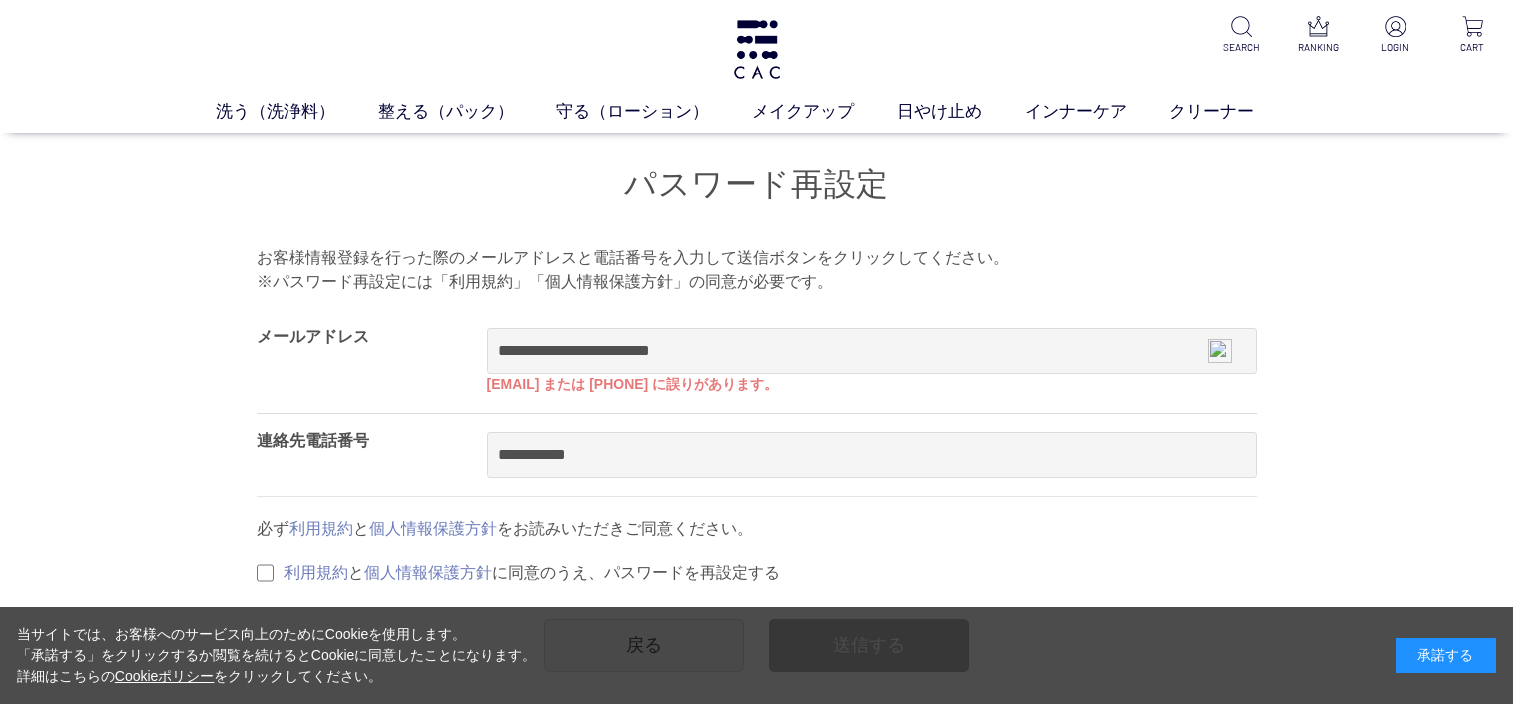 scroll, scrollTop: 0, scrollLeft: 0, axis: both 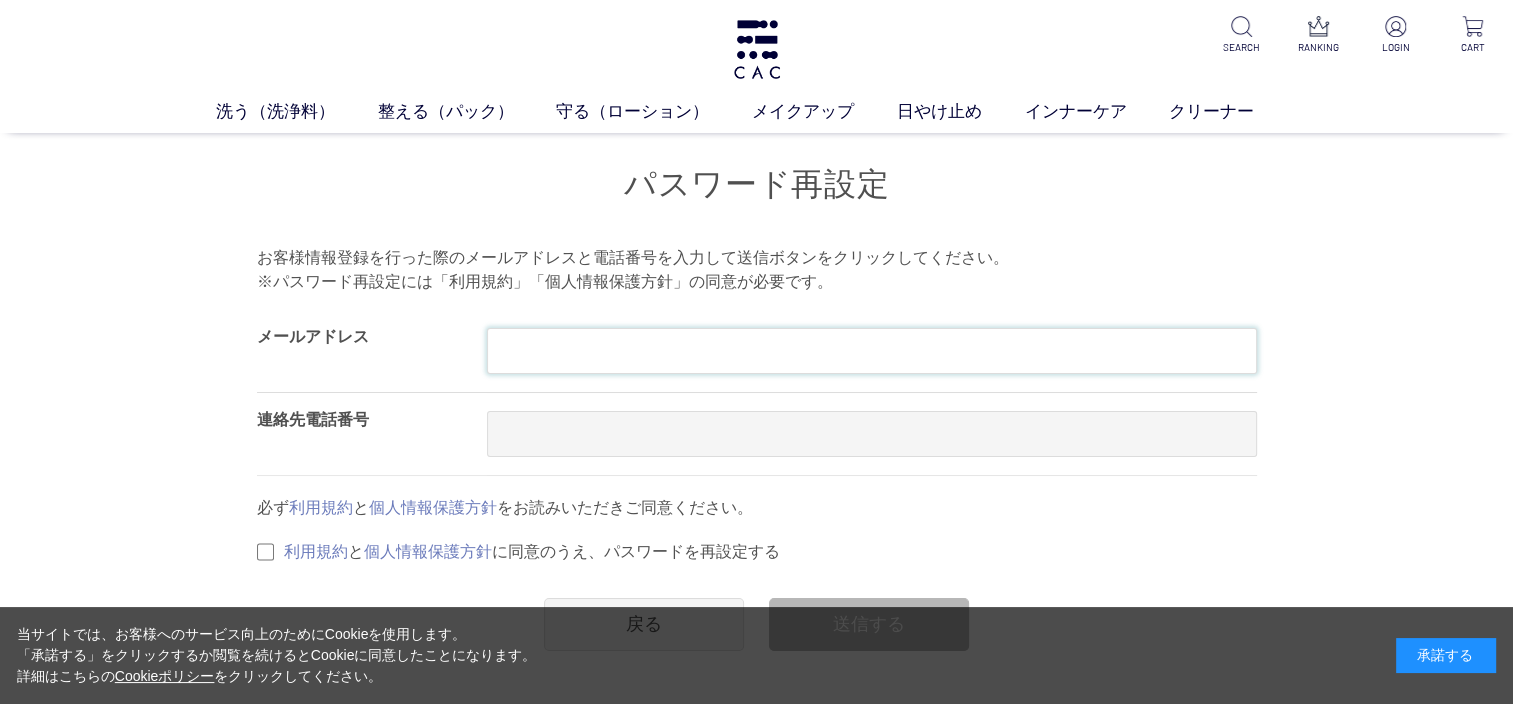 click at bounding box center (872, 351) 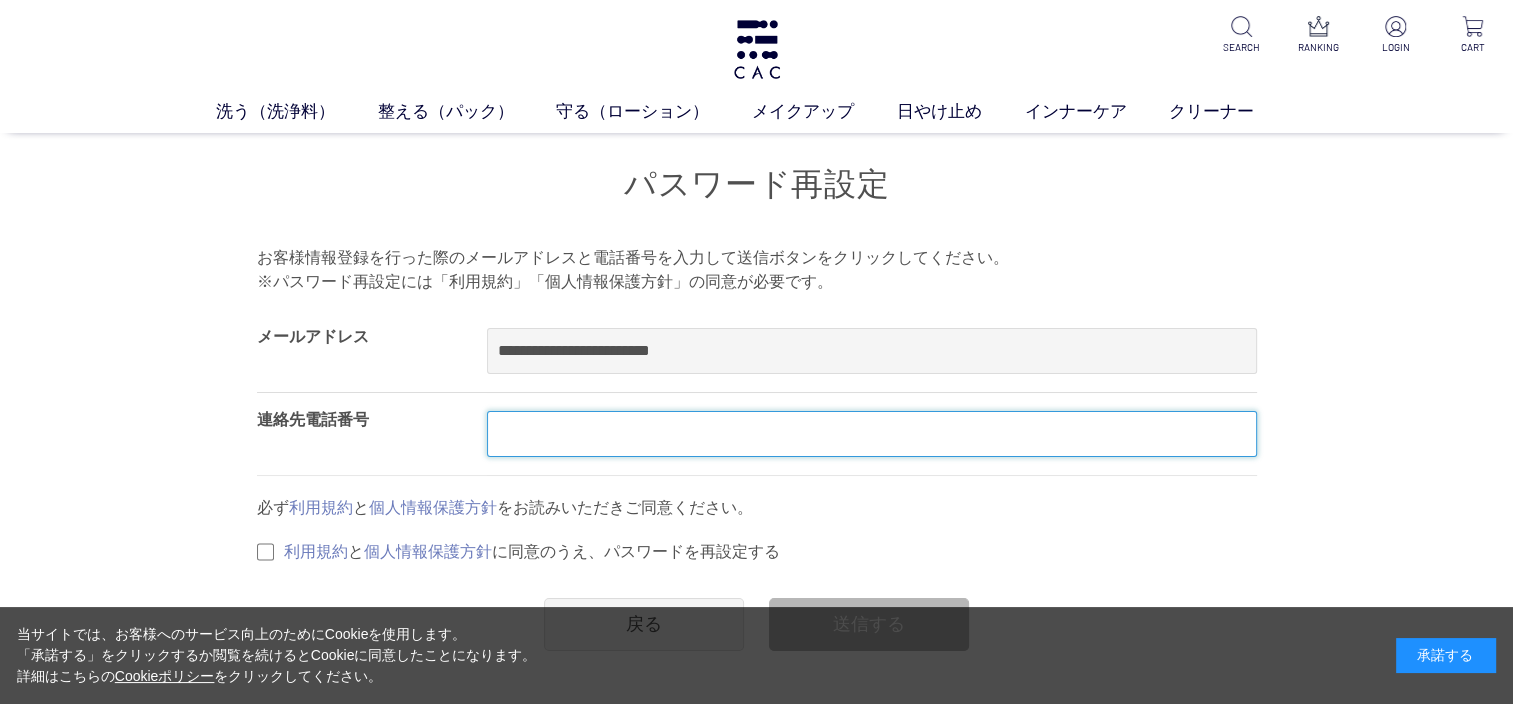type on "**********" 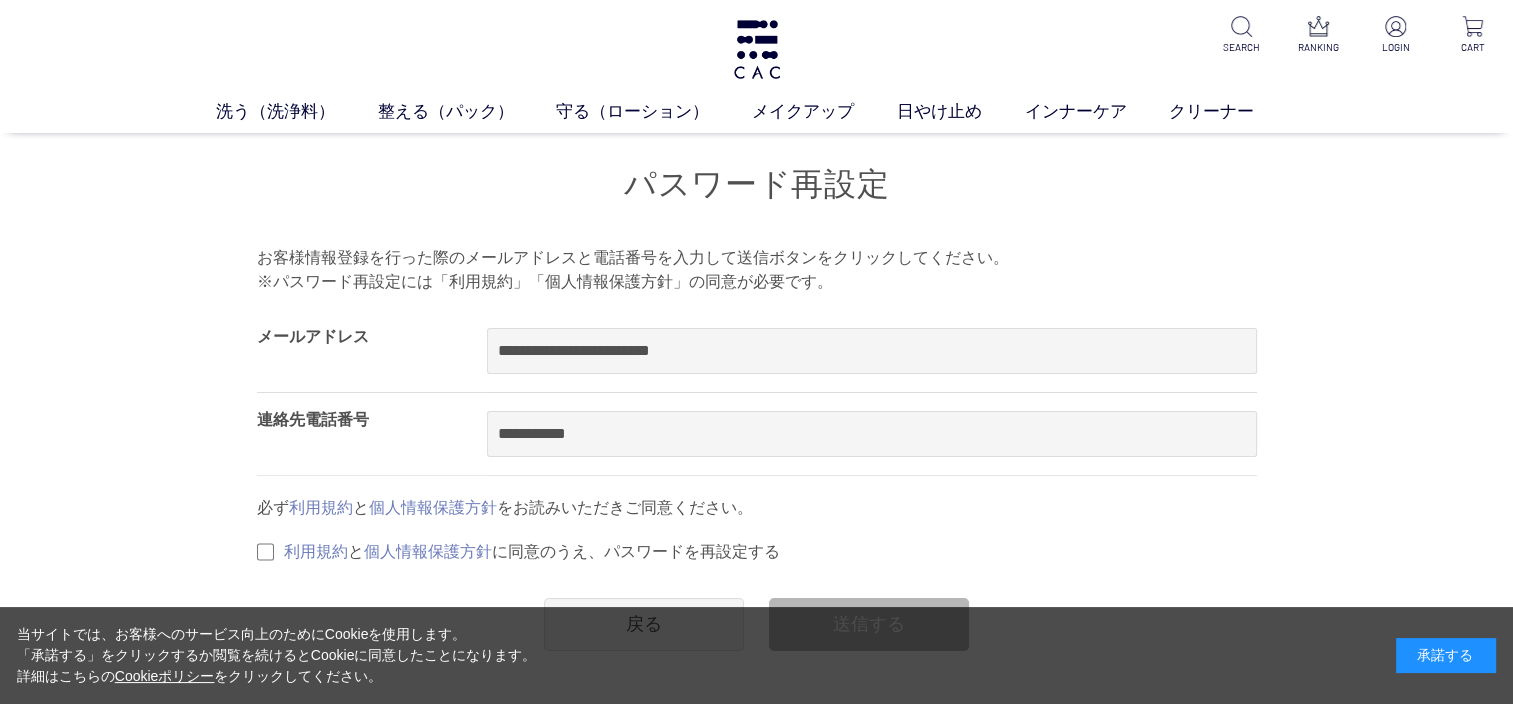 click on "パスワード再設定
メールアドレス
[EMAIL]
連絡先電話番号
[PHONE]
必ず 利用規約 と 個人情報保護方針 をお読みいただきご同意ください。
利用規約 と 個人情報保護方針 に同意のうえ、パスワードを再設定する
戻る
送信する" at bounding box center [757, 400] 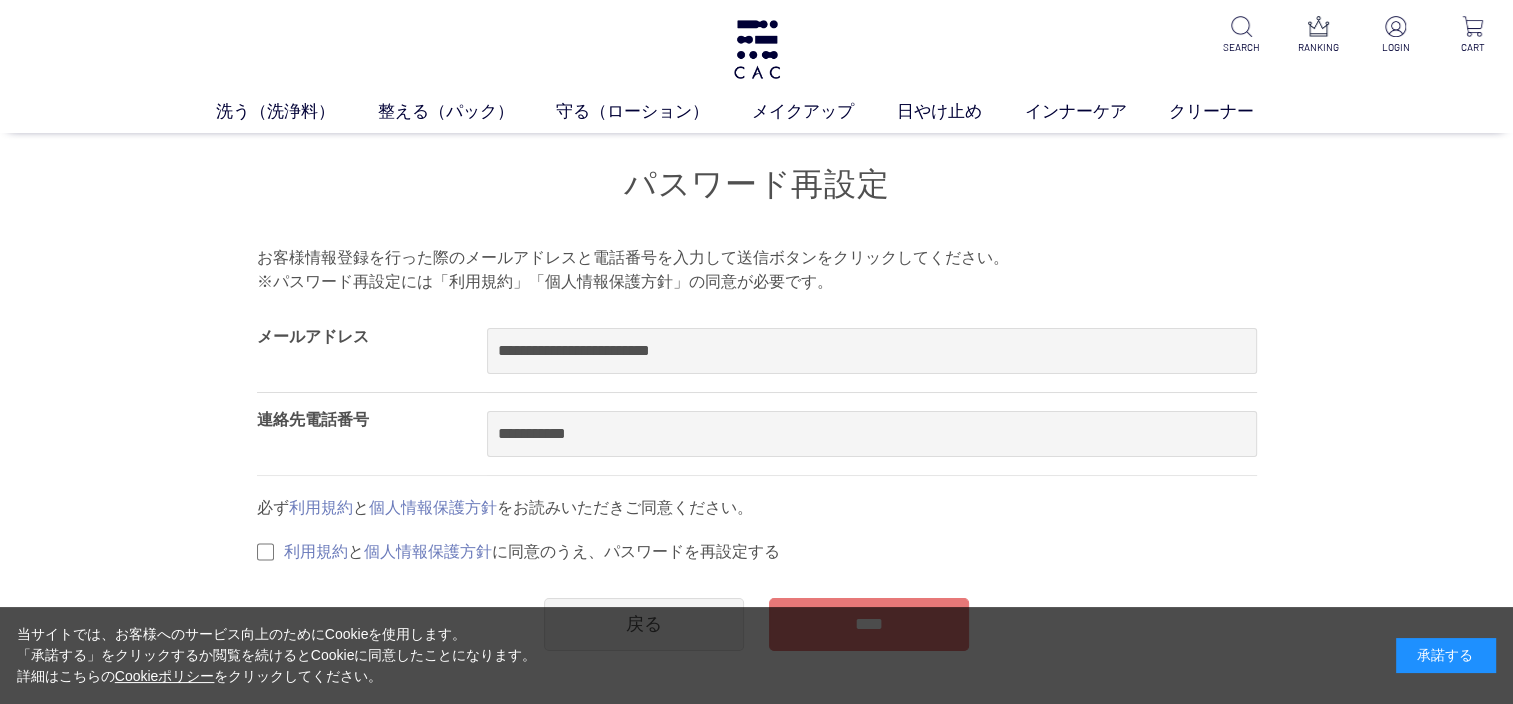 scroll, scrollTop: 100, scrollLeft: 0, axis: vertical 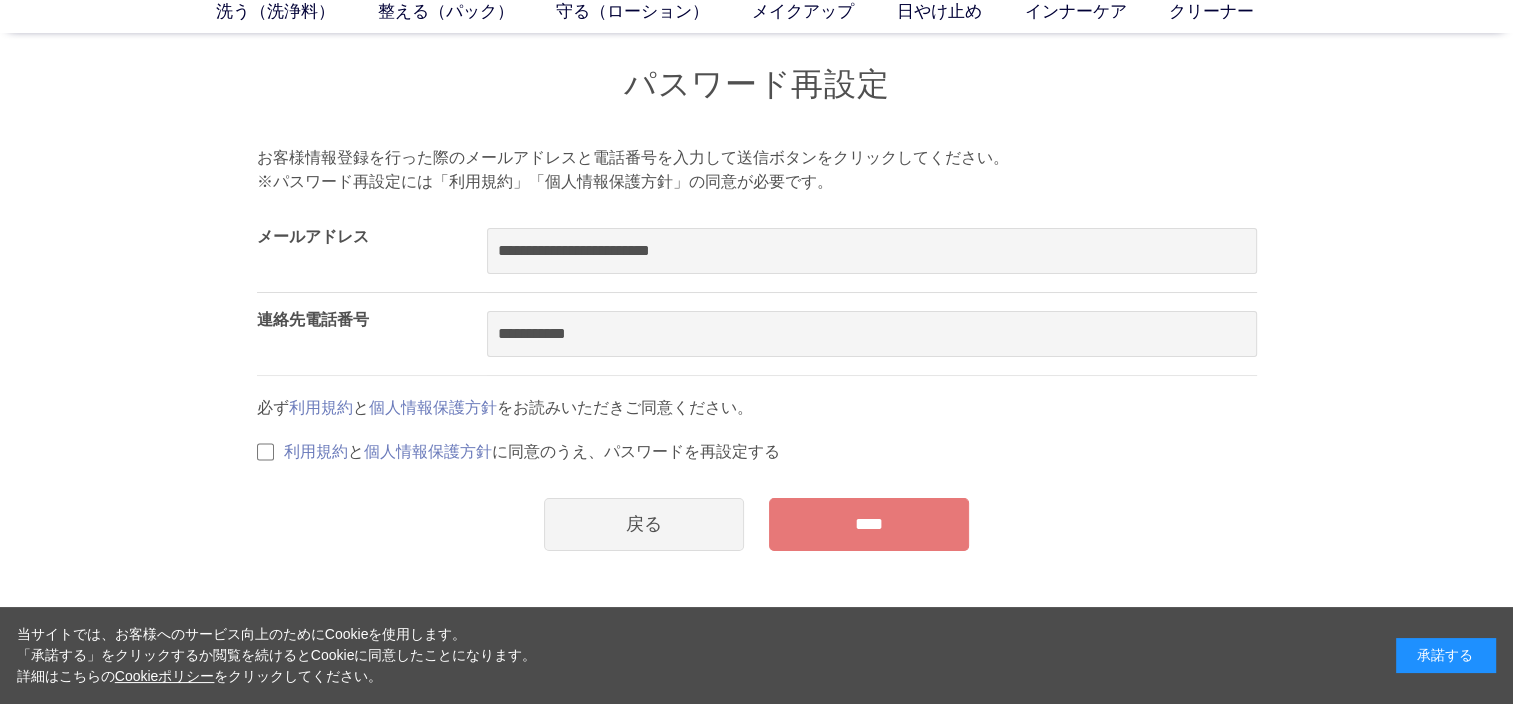 click on "****" at bounding box center (869, 524) 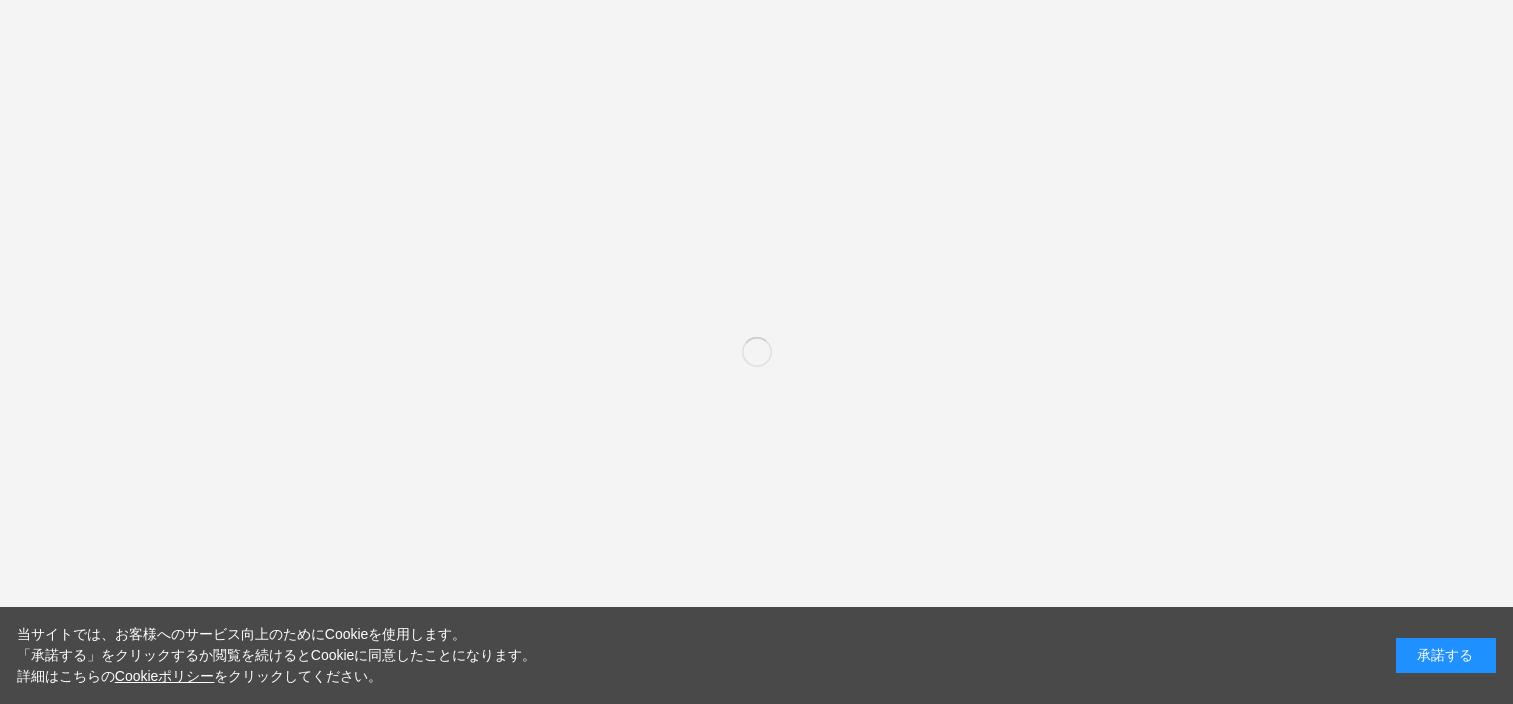 scroll, scrollTop: 0, scrollLeft: 0, axis: both 